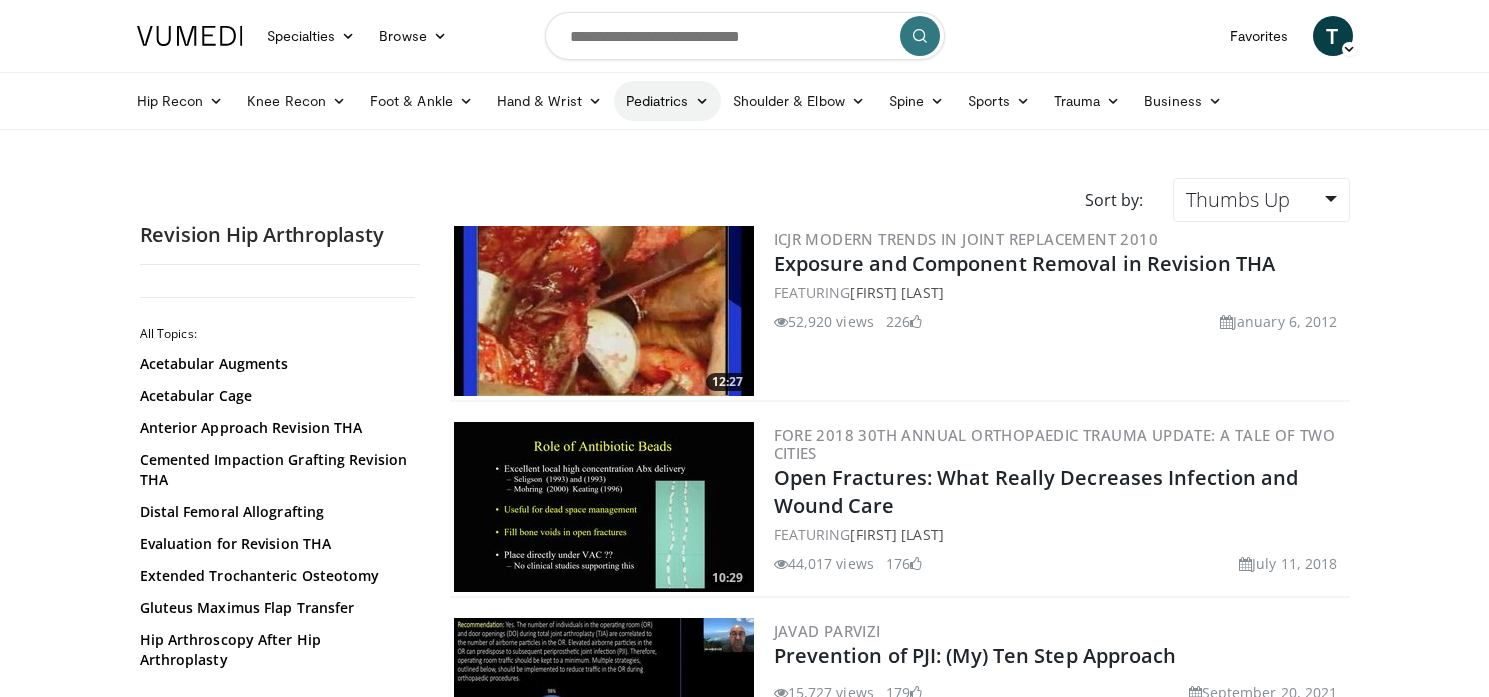 scroll, scrollTop: 0, scrollLeft: 0, axis: both 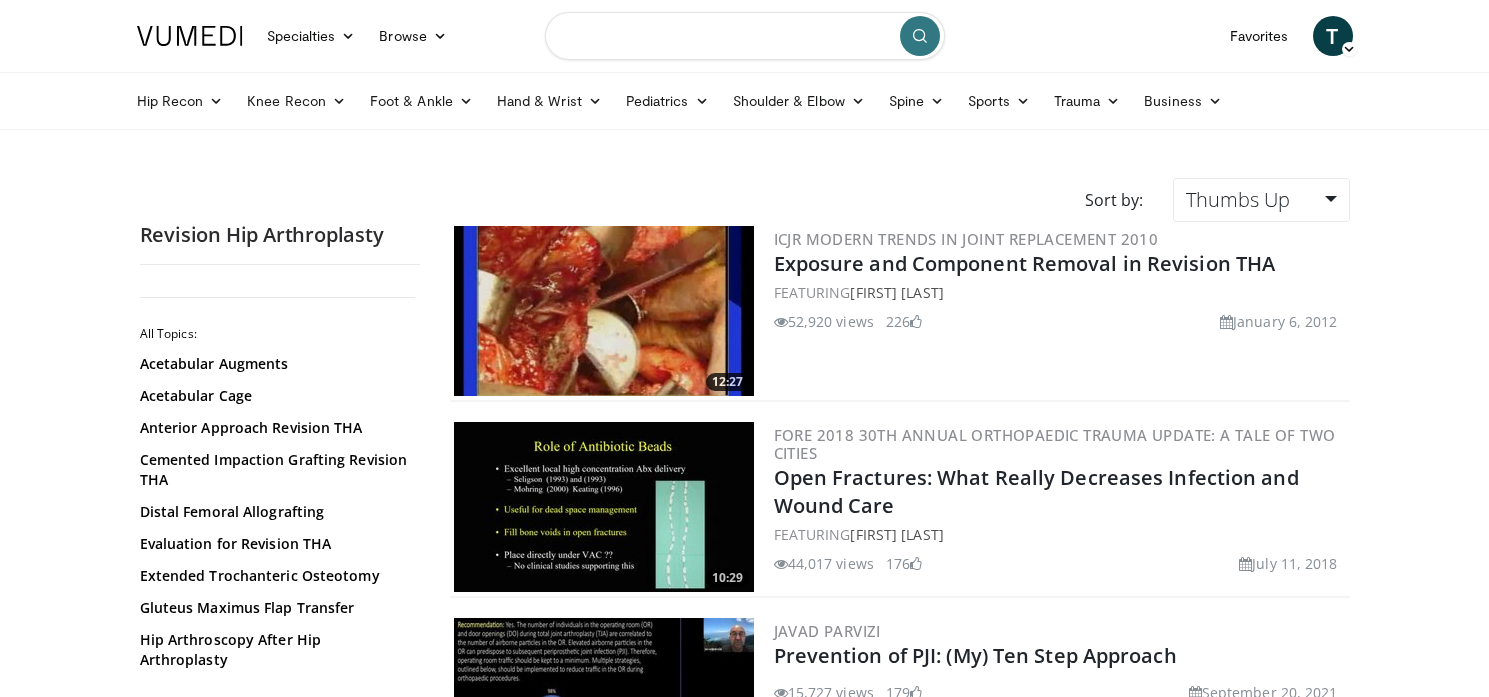 click at bounding box center (745, 36) 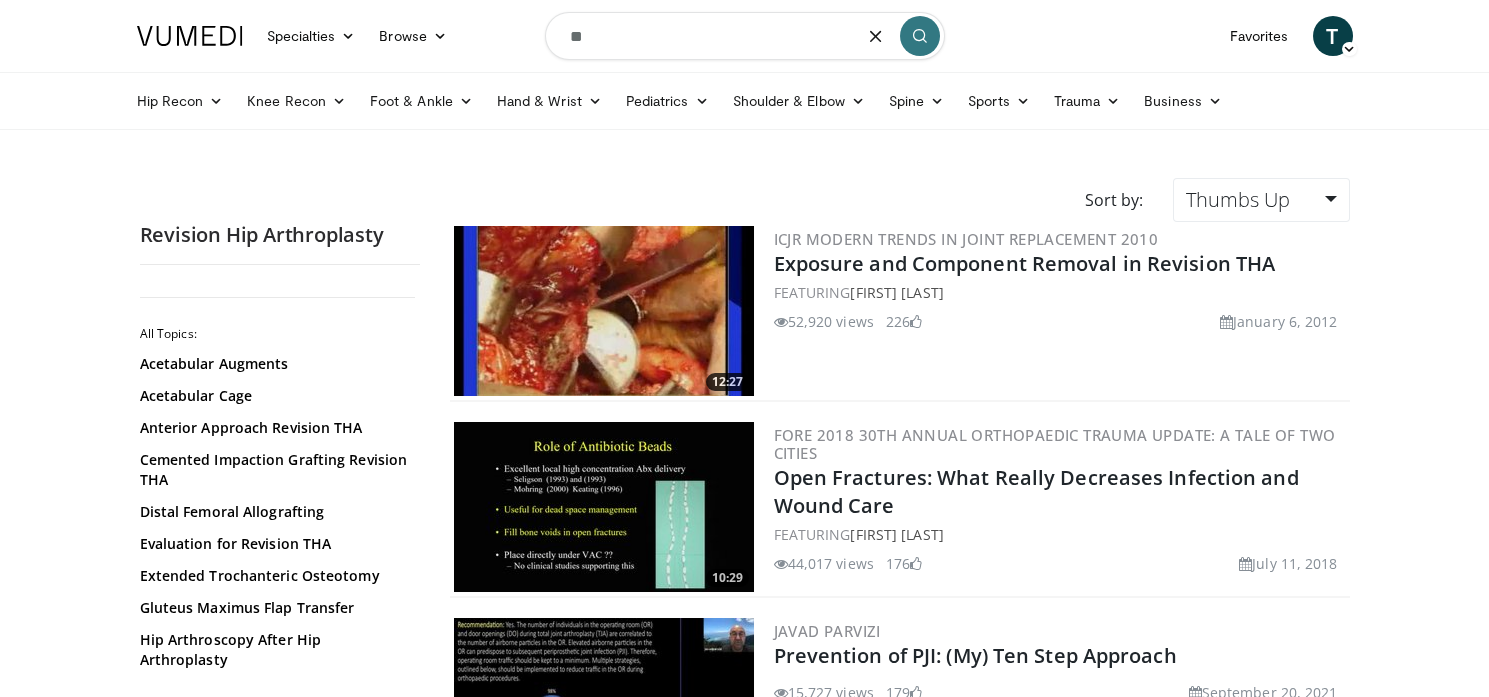 type on "*" 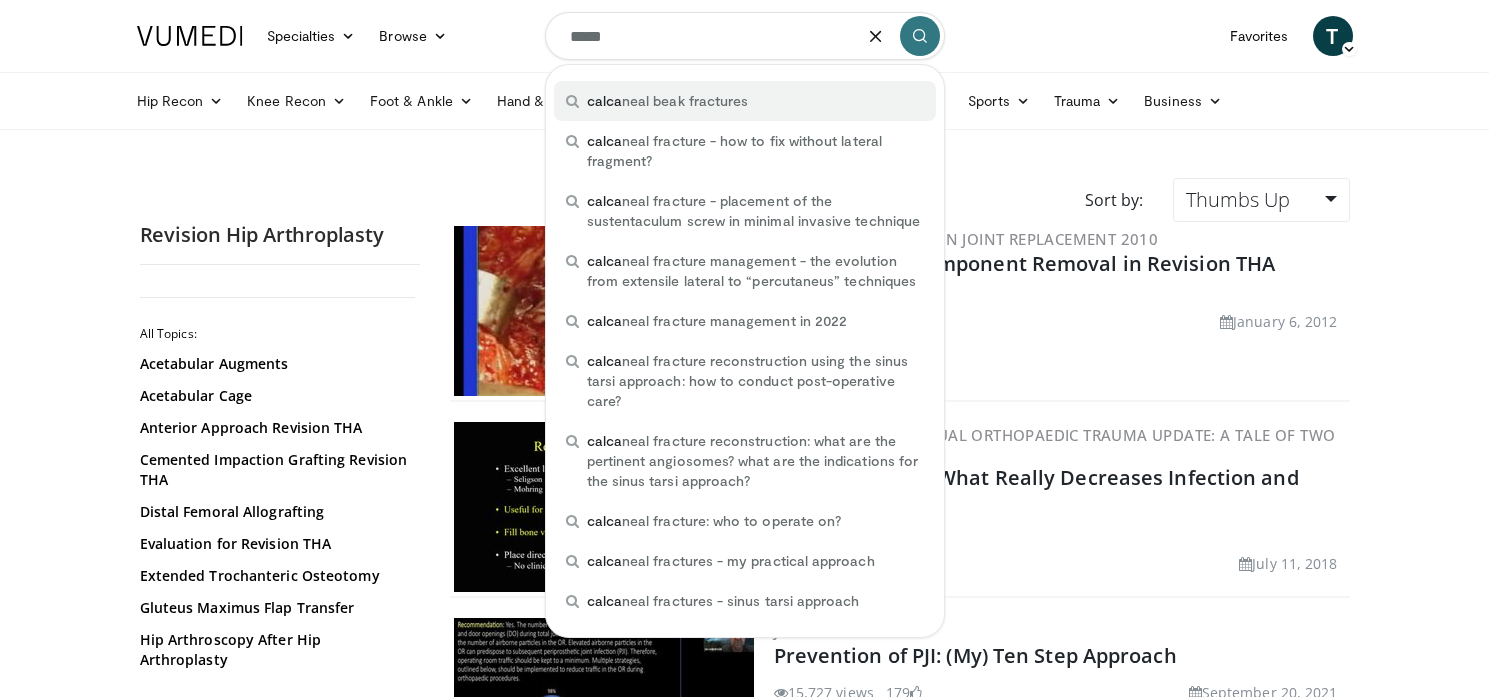 click on "calca neal beak fractures" at bounding box center (668, 101) 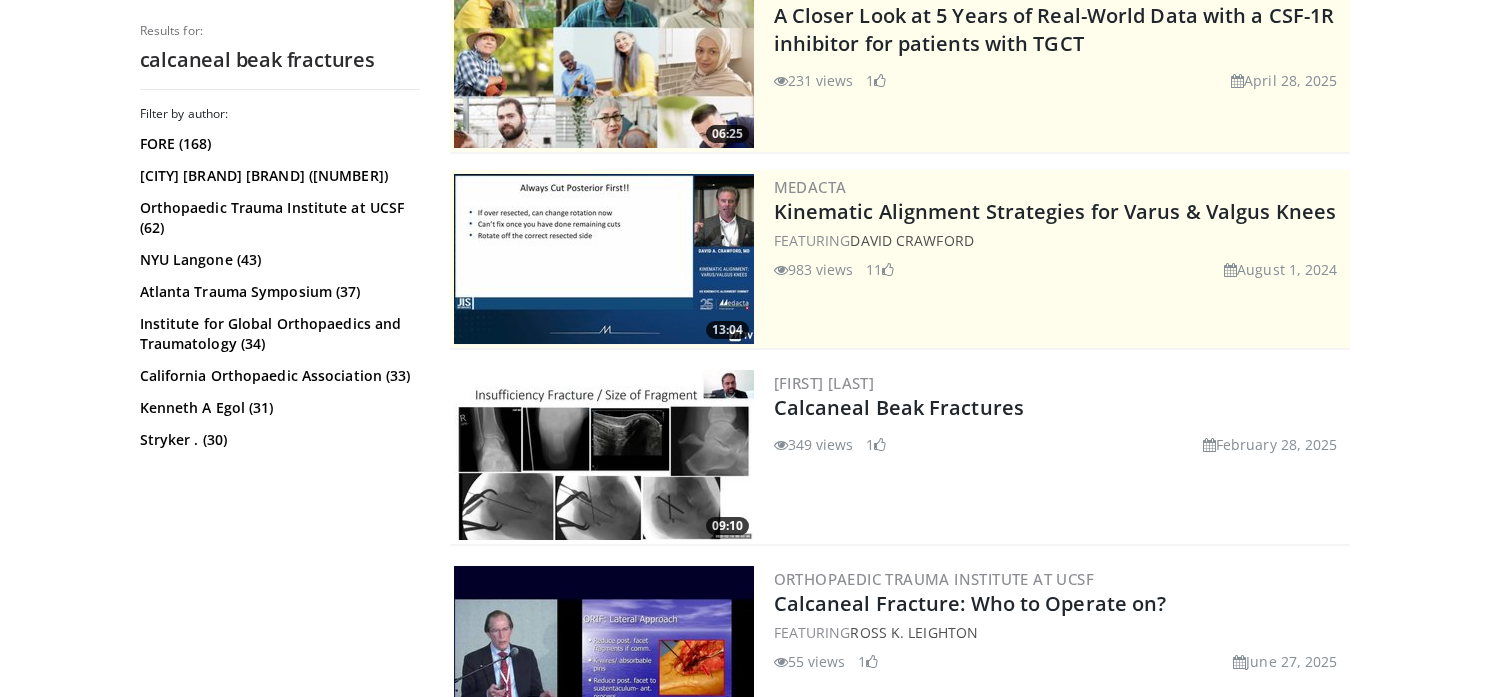 scroll, scrollTop: 295, scrollLeft: 0, axis: vertical 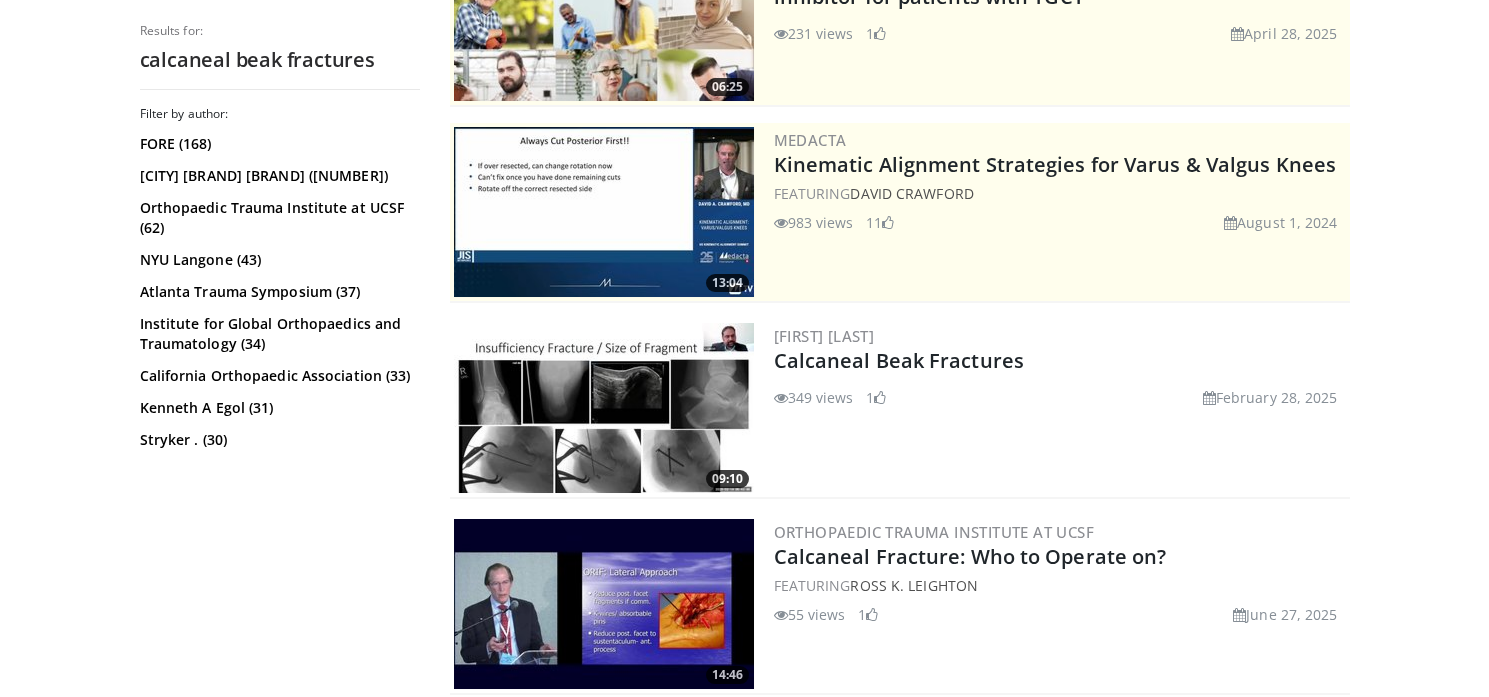 click at bounding box center (604, 408) 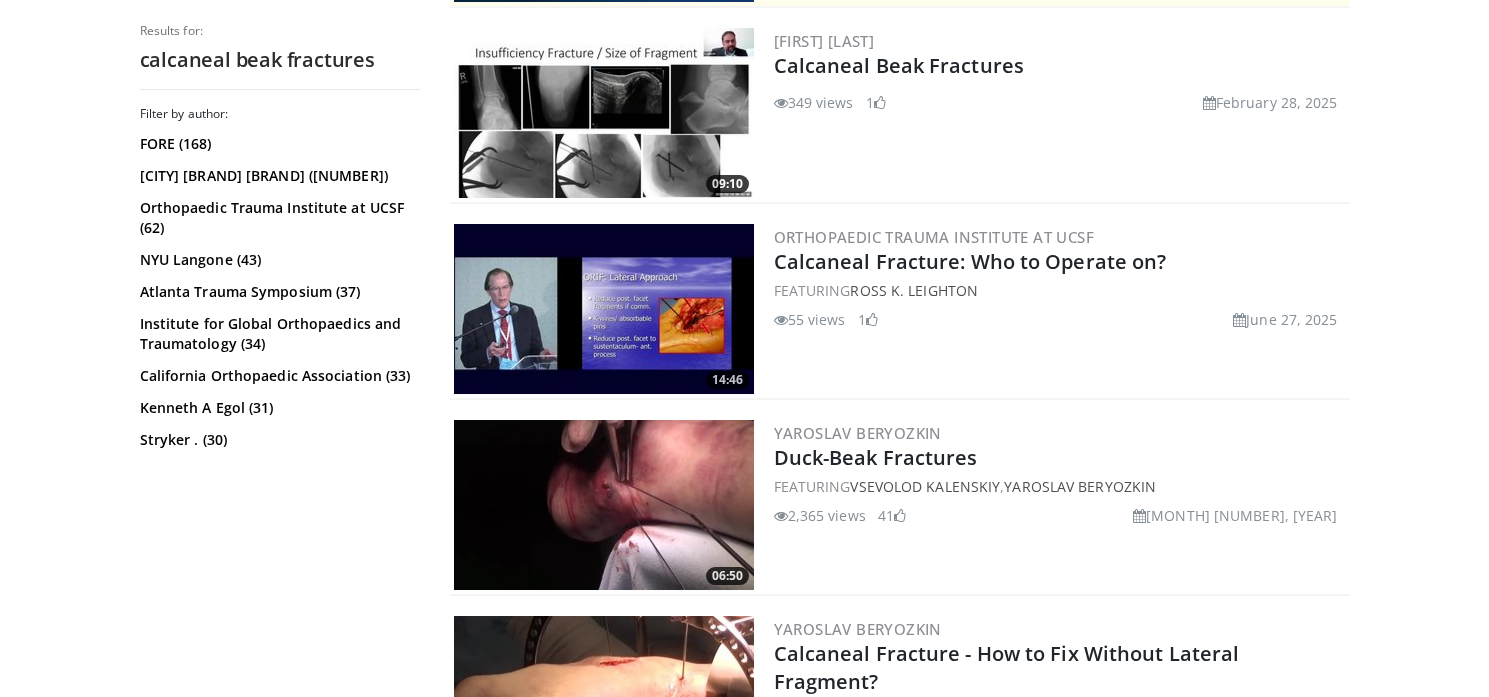 scroll, scrollTop: 688, scrollLeft: 0, axis: vertical 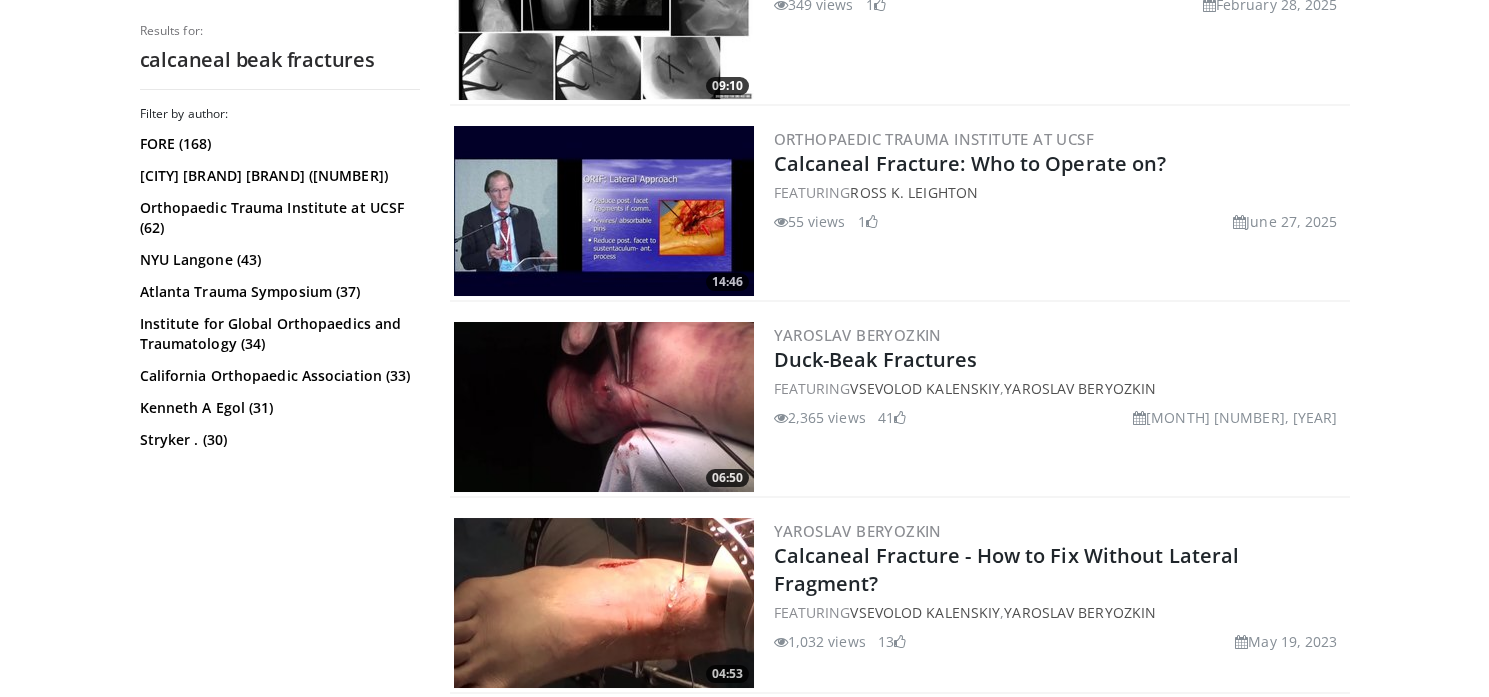 click at bounding box center (604, 407) 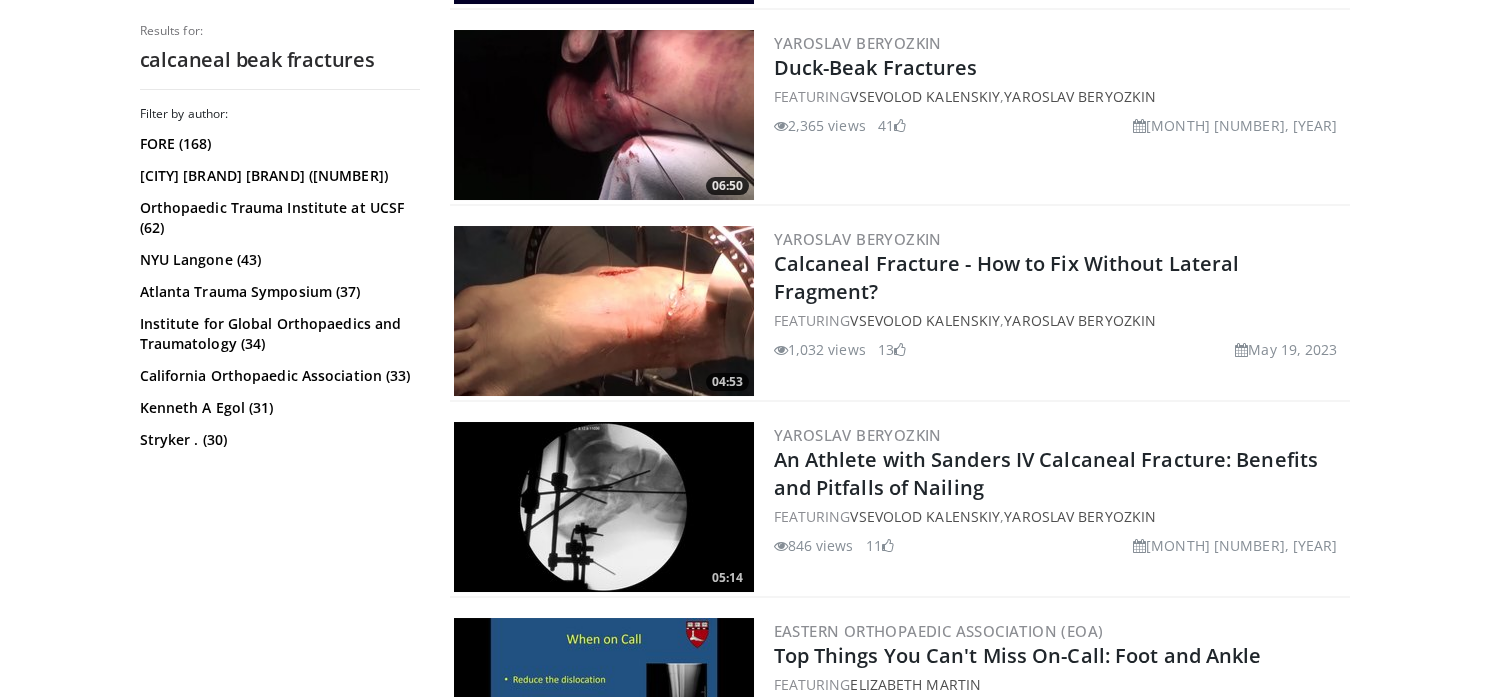 scroll, scrollTop: 984, scrollLeft: 0, axis: vertical 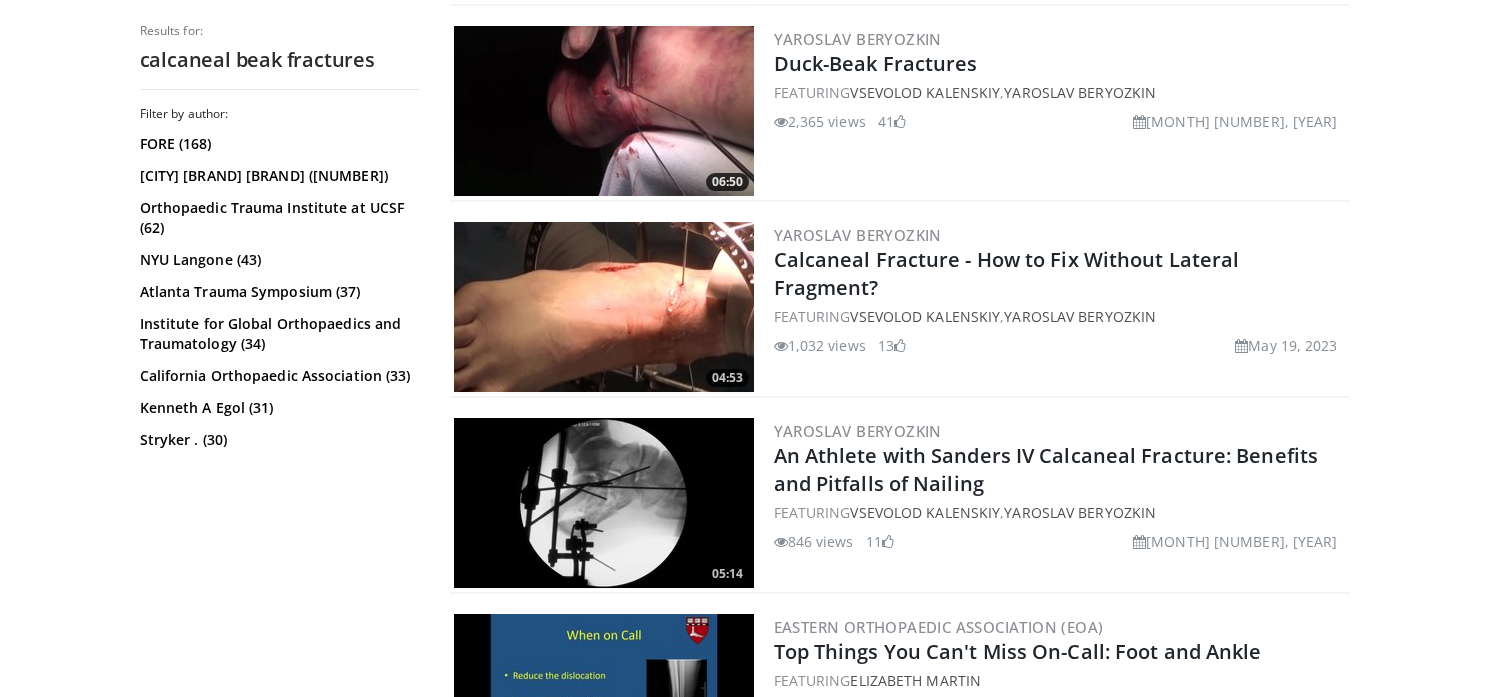 click at bounding box center [604, 307] 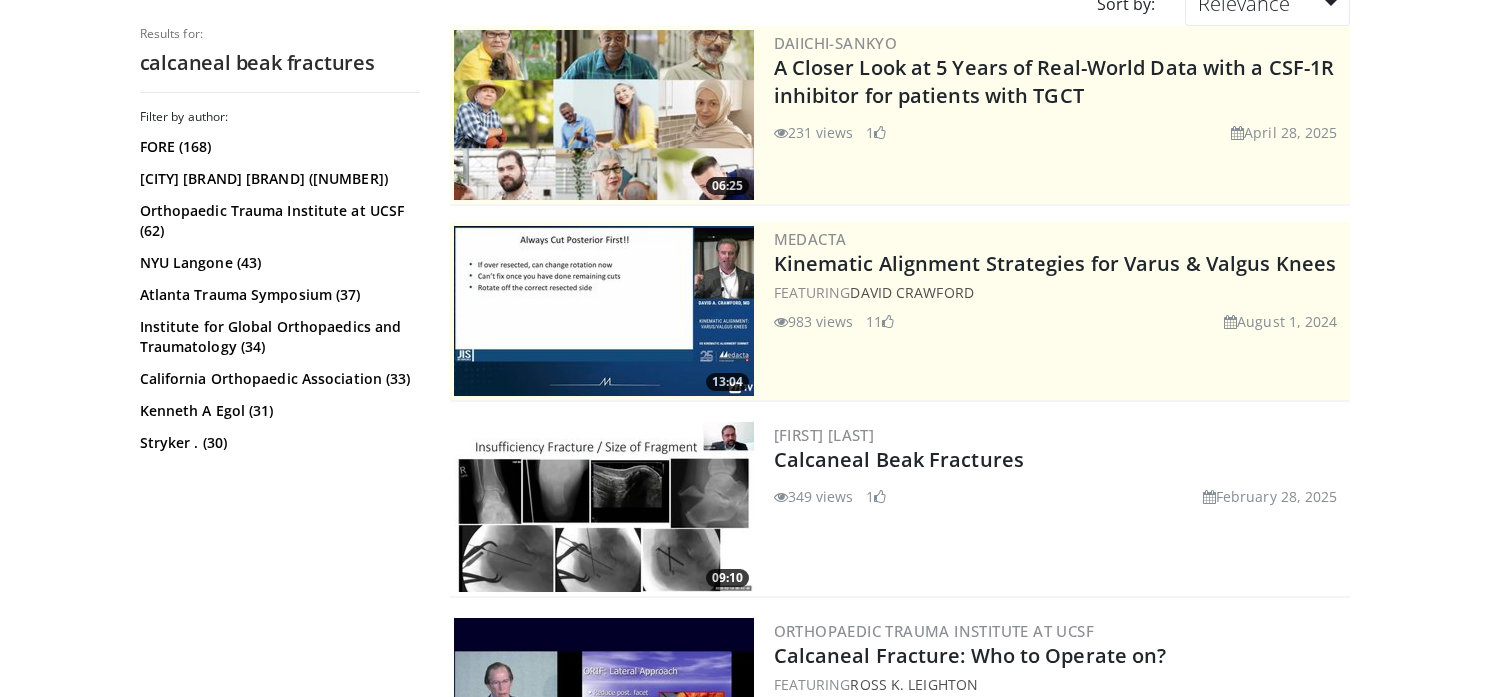 scroll, scrollTop: 0, scrollLeft: 0, axis: both 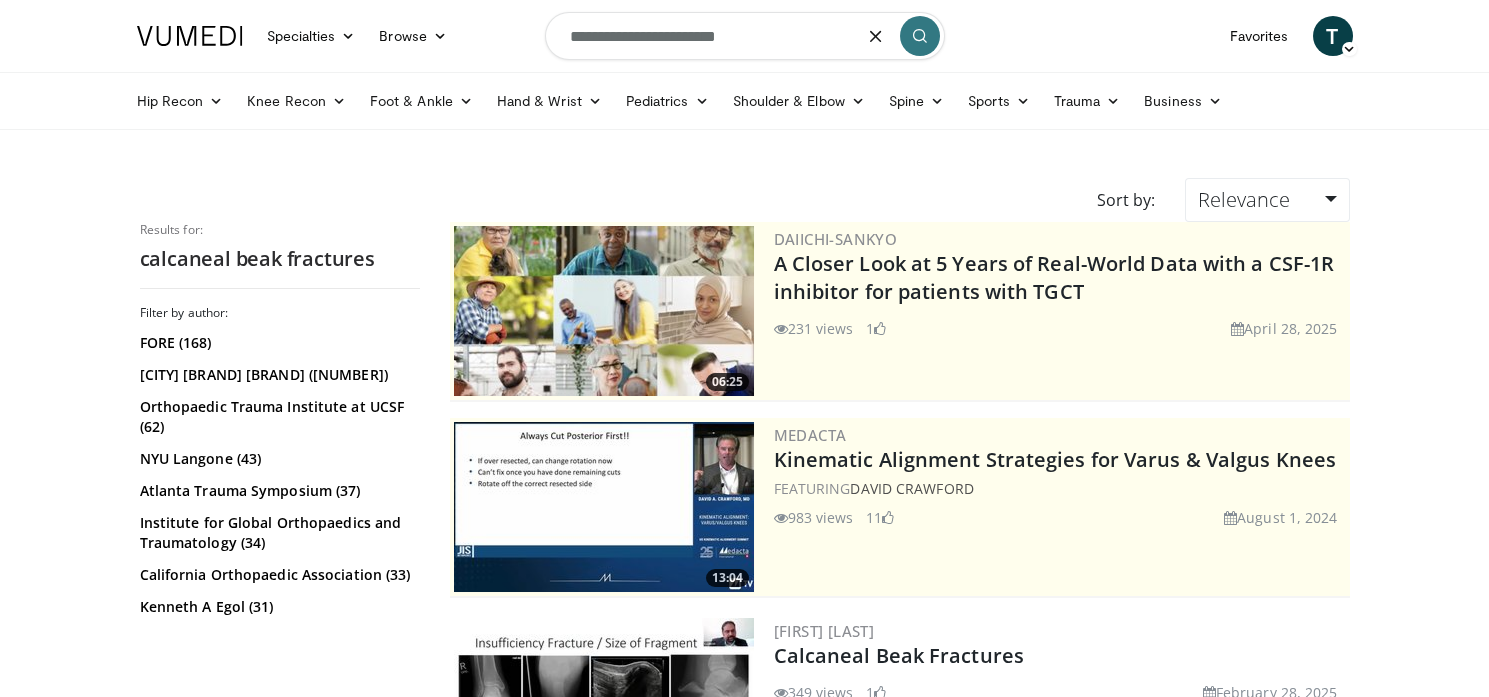 drag, startPoint x: 758, startPoint y: 33, endPoint x: 442, endPoint y: 56, distance: 316.8359 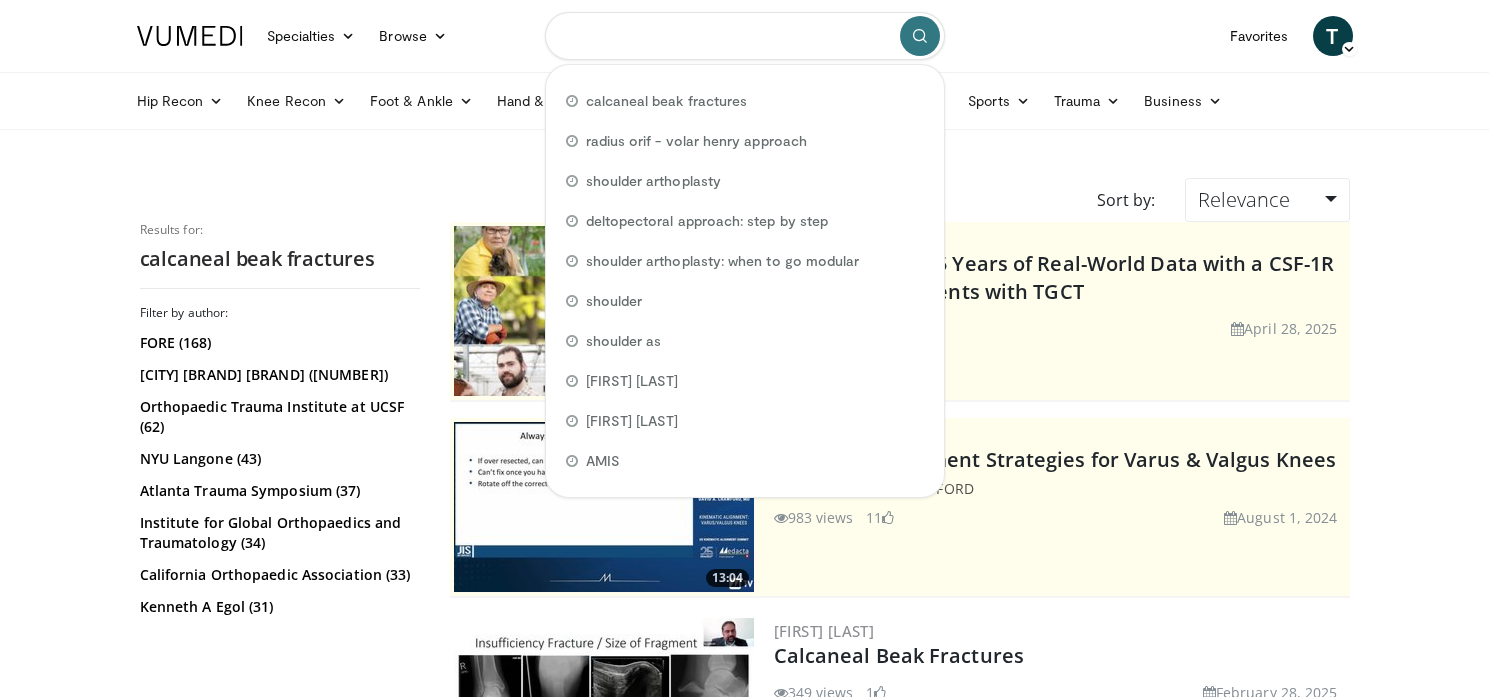click at bounding box center (745, 36) 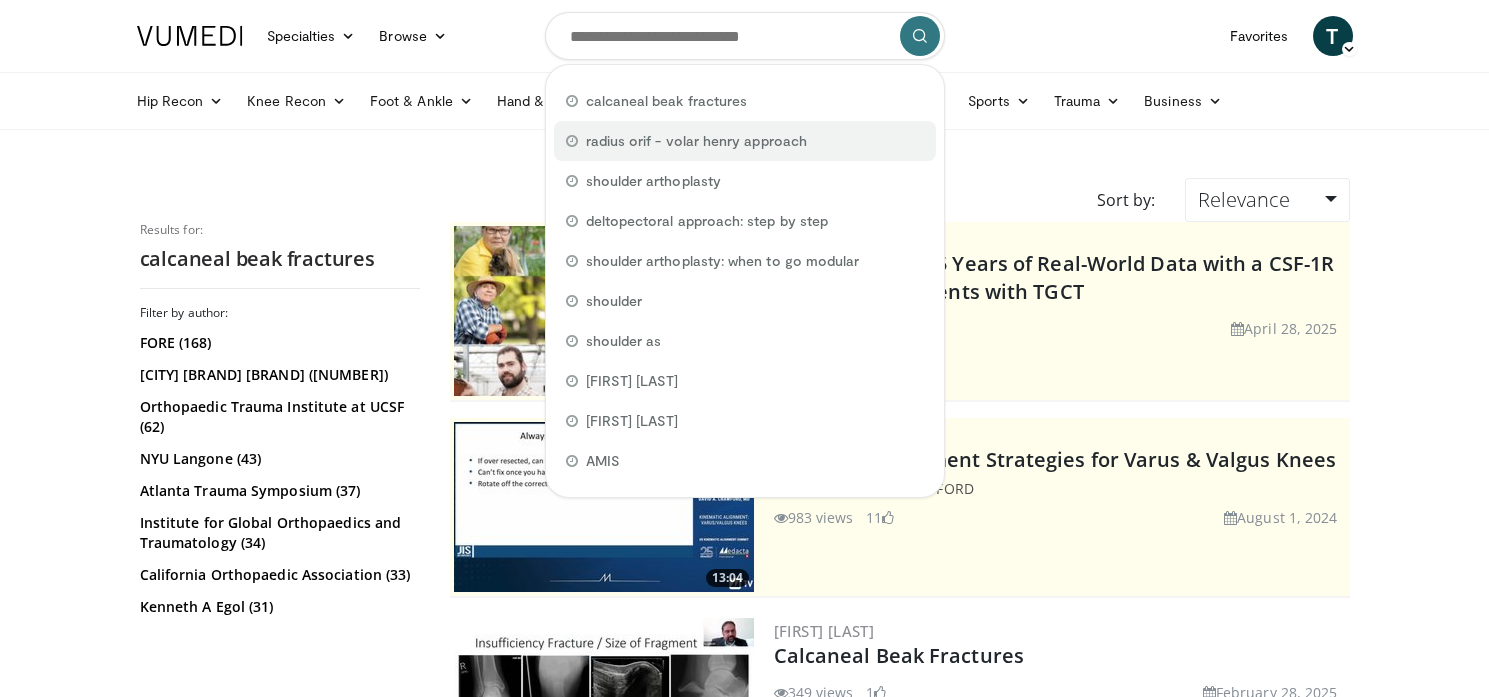 click on "radius orif - volar henry approach" at bounding box center (696, 141) 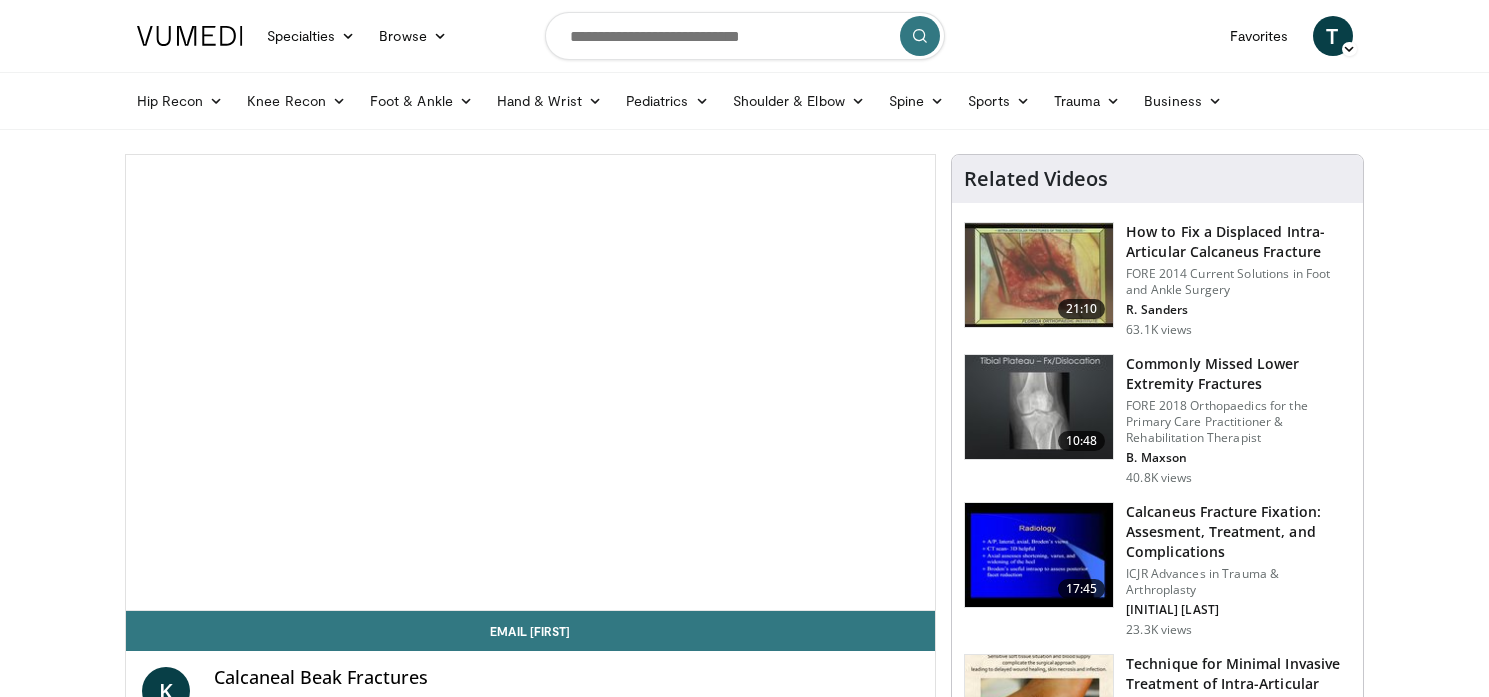 scroll, scrollTop: 0, scrollLeft: 0, axis: both 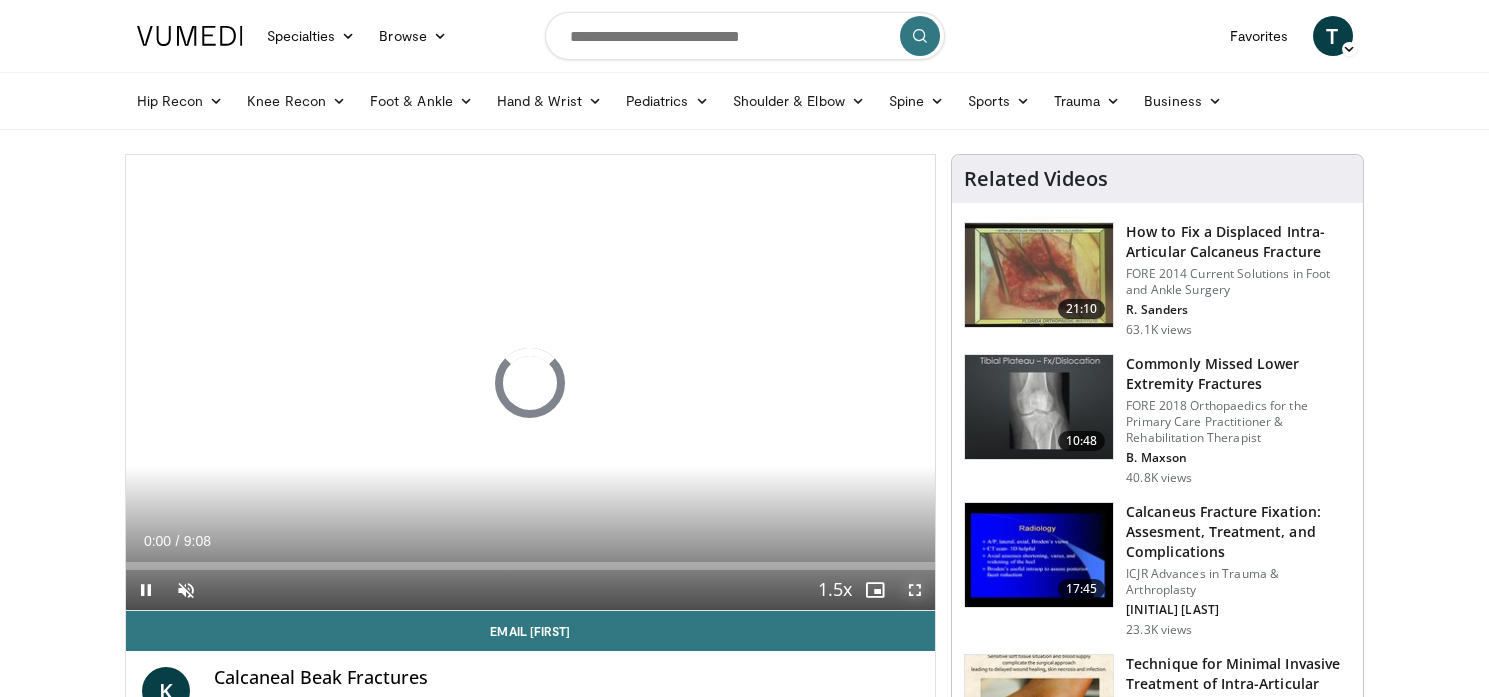 click at bounding box center (915, 590) 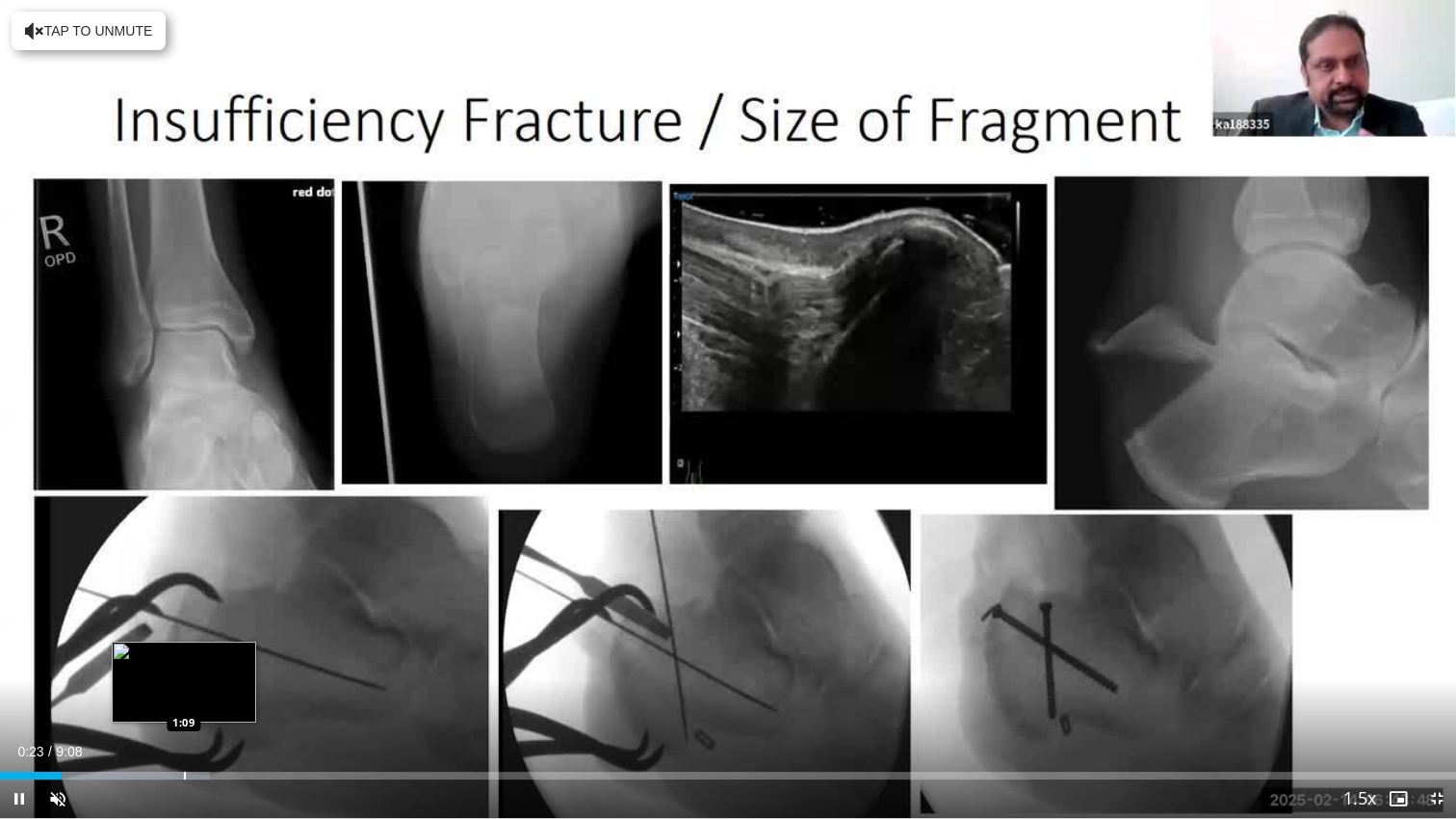 click at bounding box center (185, 776) 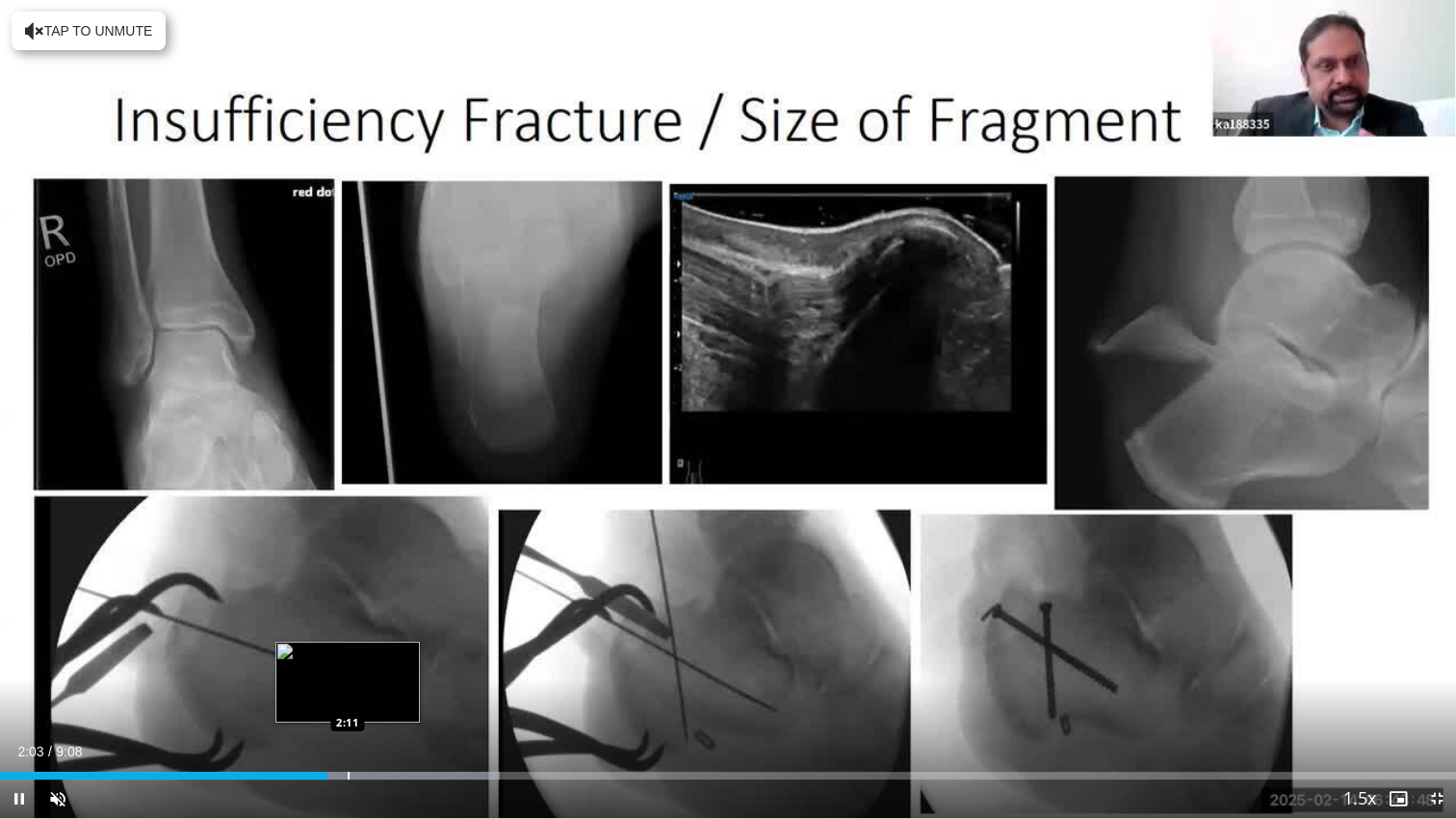 click at bounding box center [349, 776] 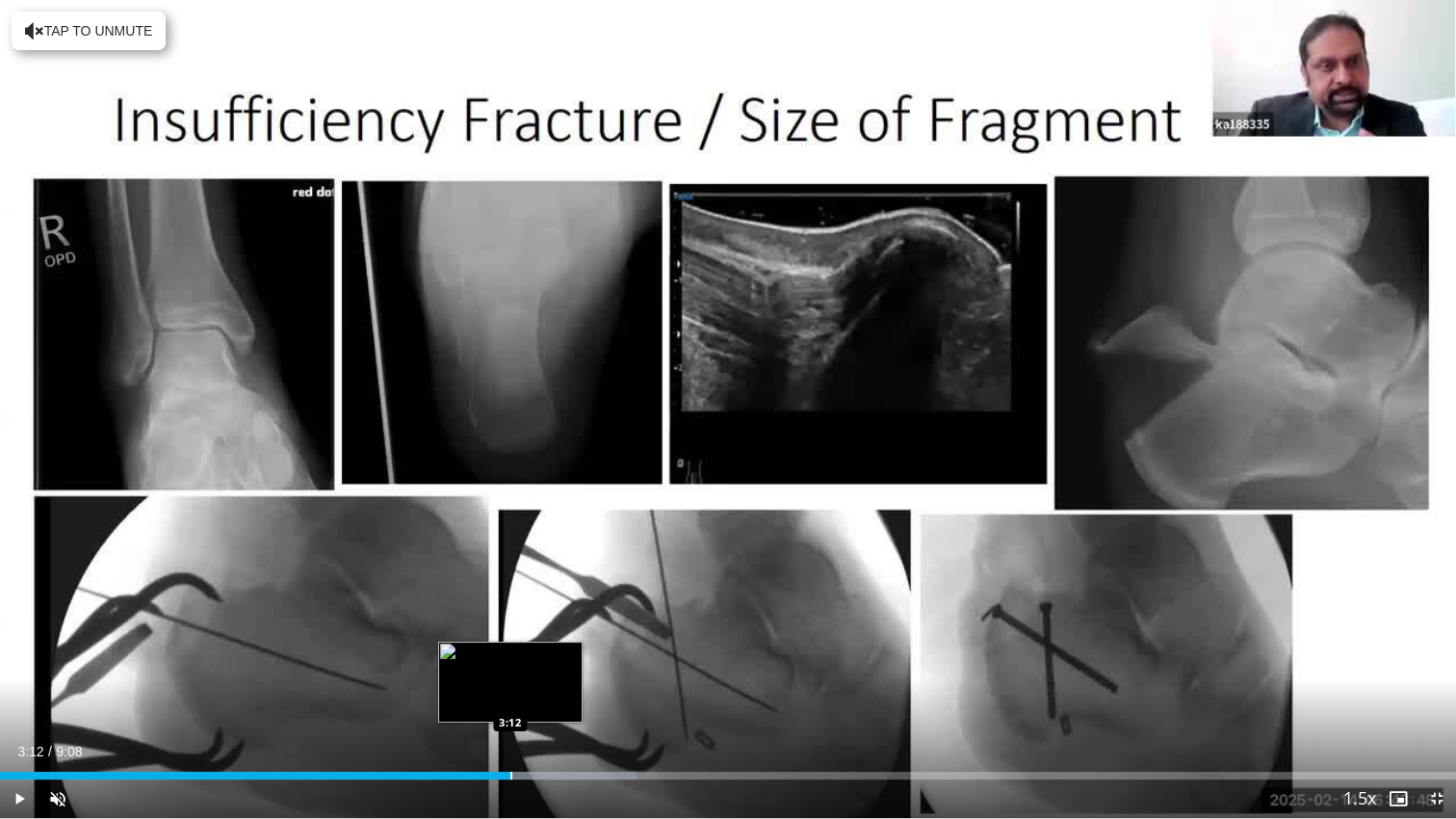 click at bounding box center (511, 776) 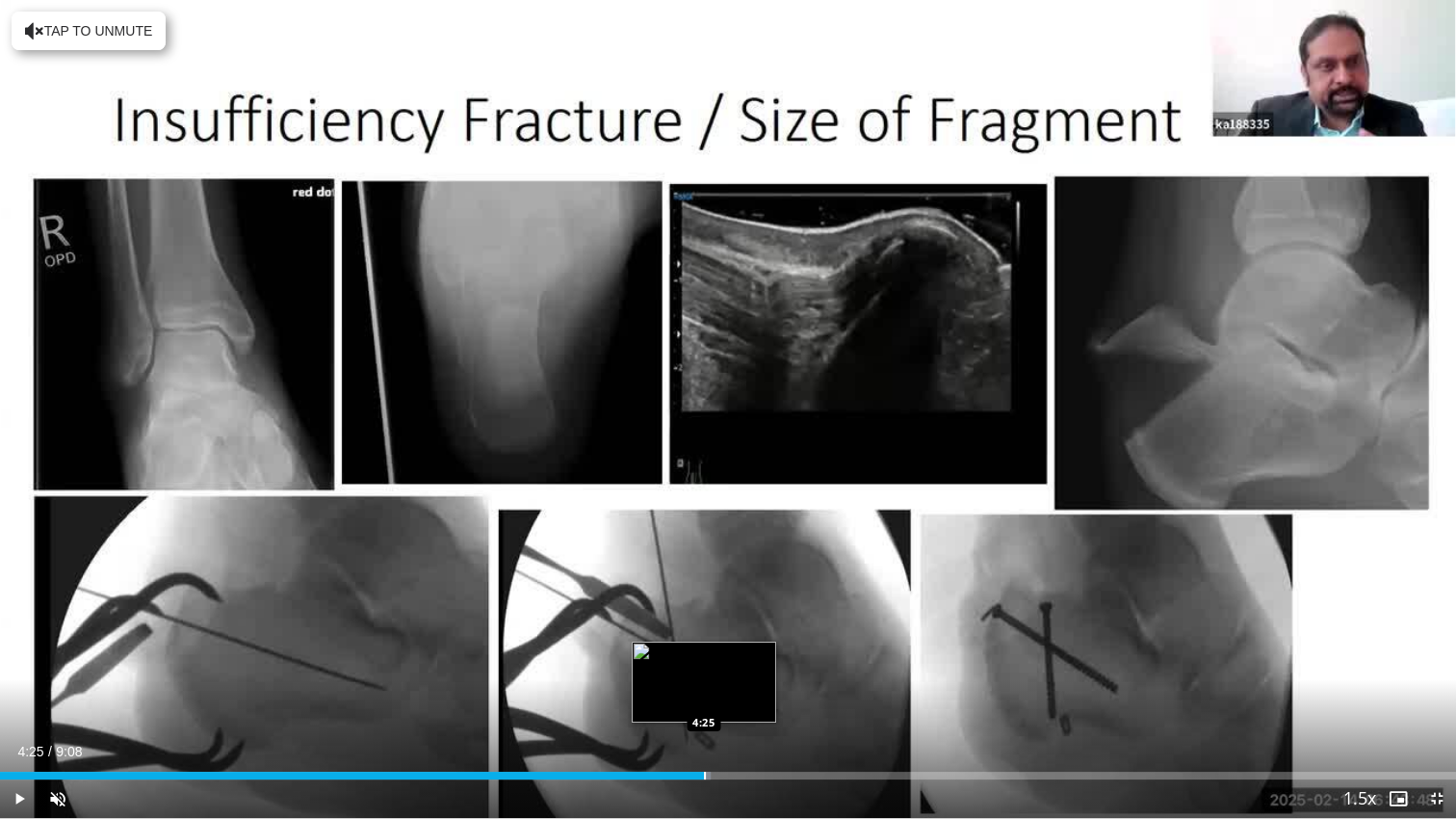 click at bounding box center [705, 776] 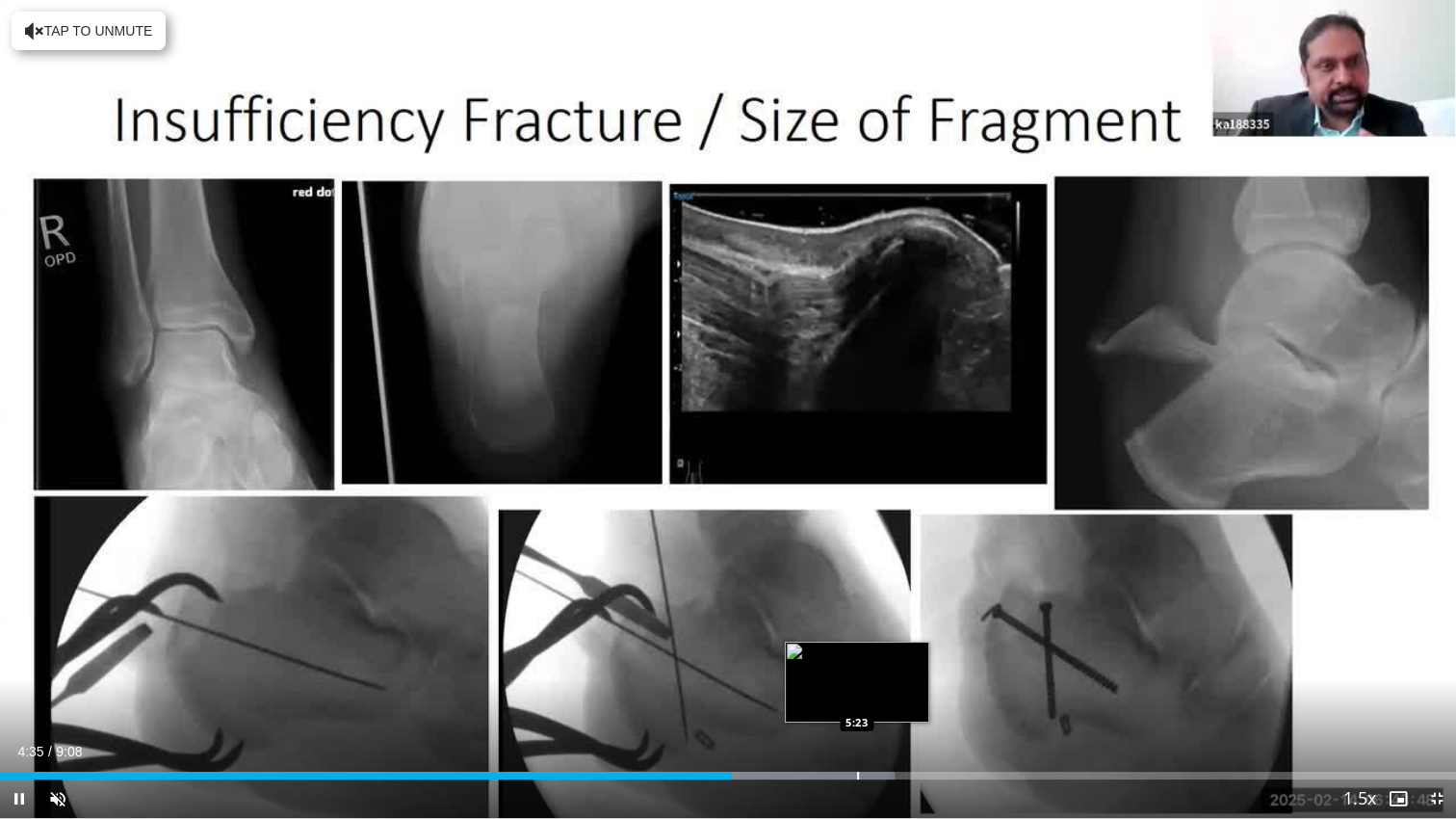 click at bounding box center [858, 776] 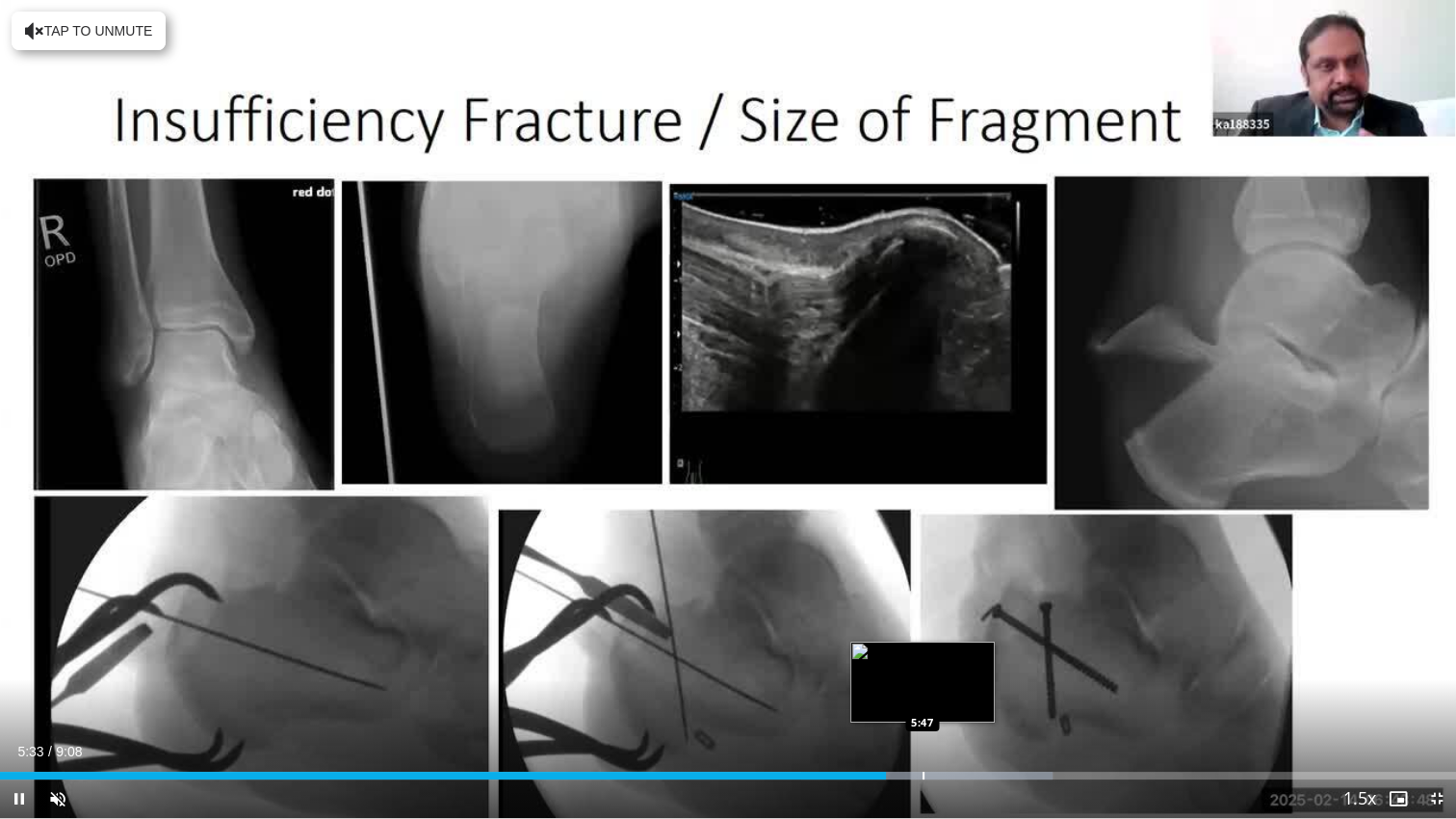 click at bounding box center (923, 776) 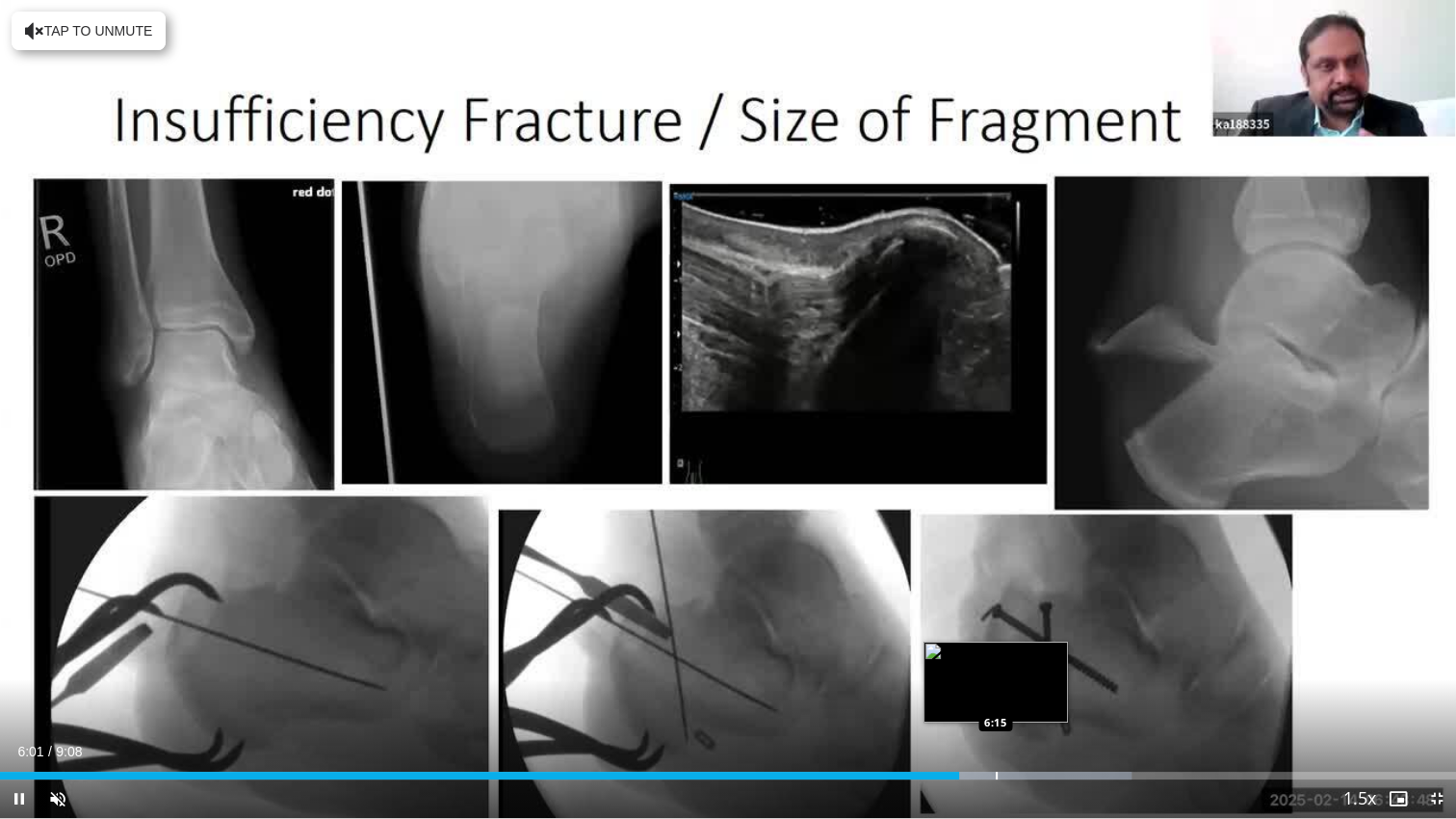 click at bounding box center [1005, 776] 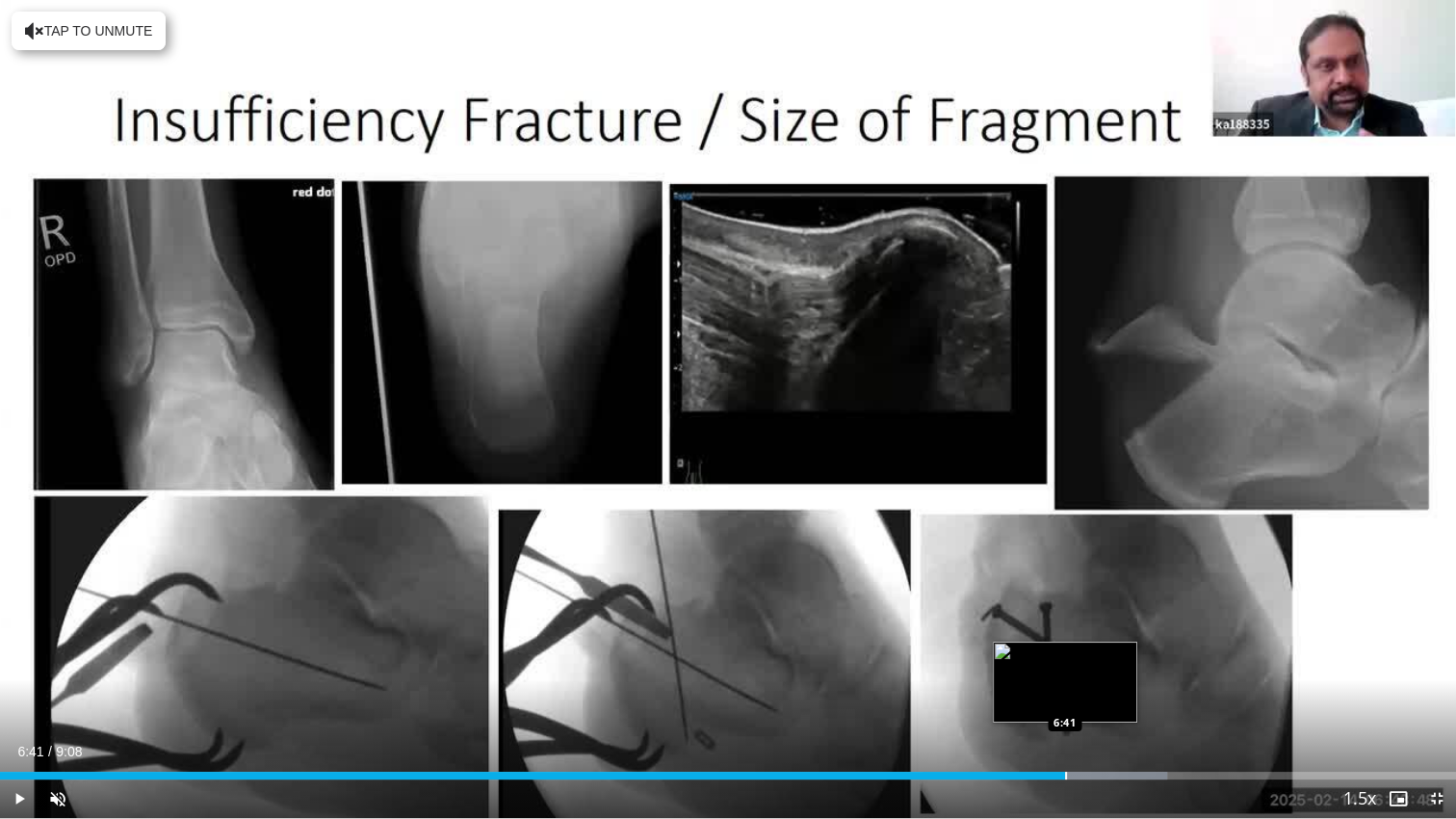 click at bounding box center [1066, 776] 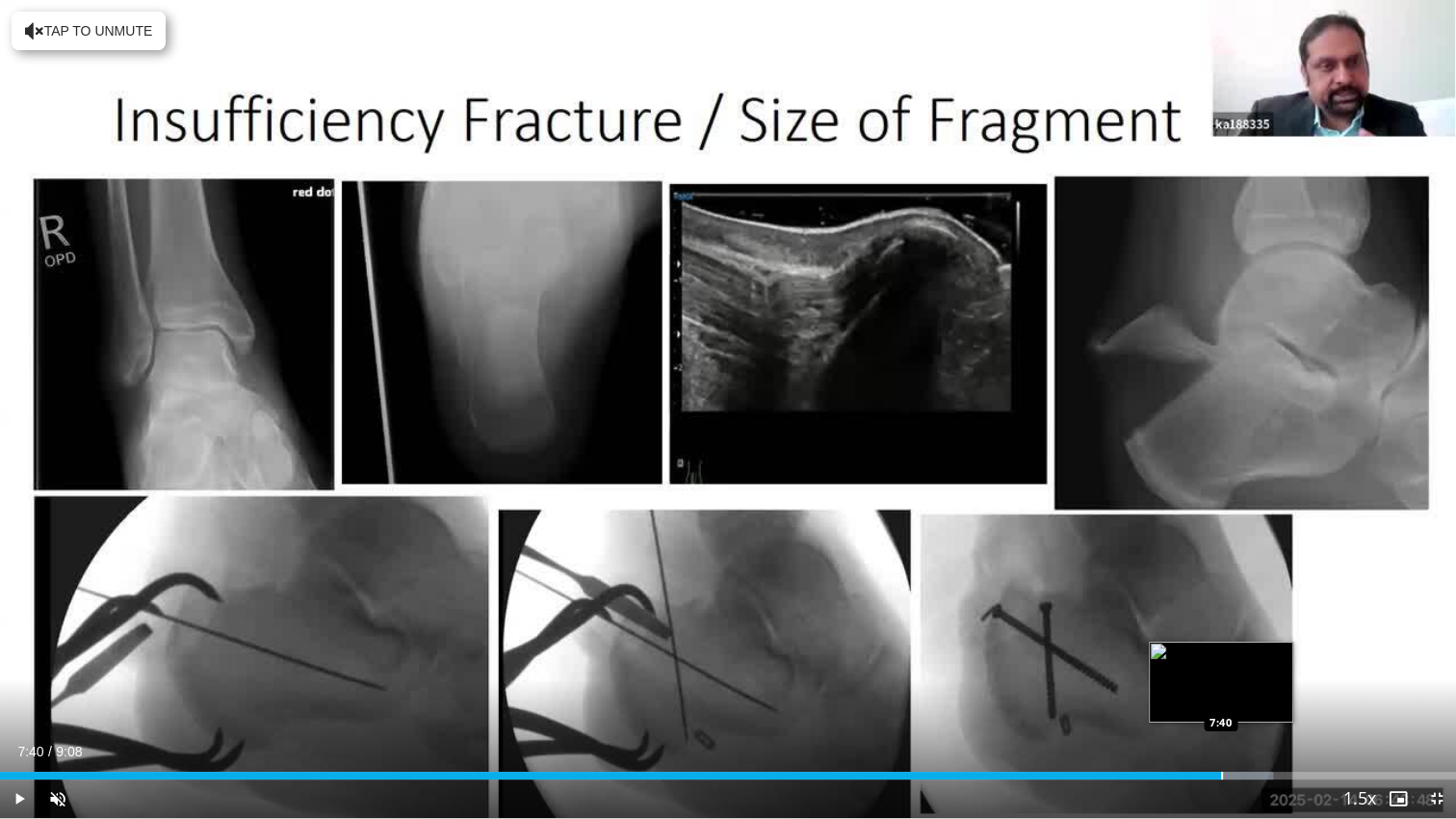 click at bounding box center [1222, 776] 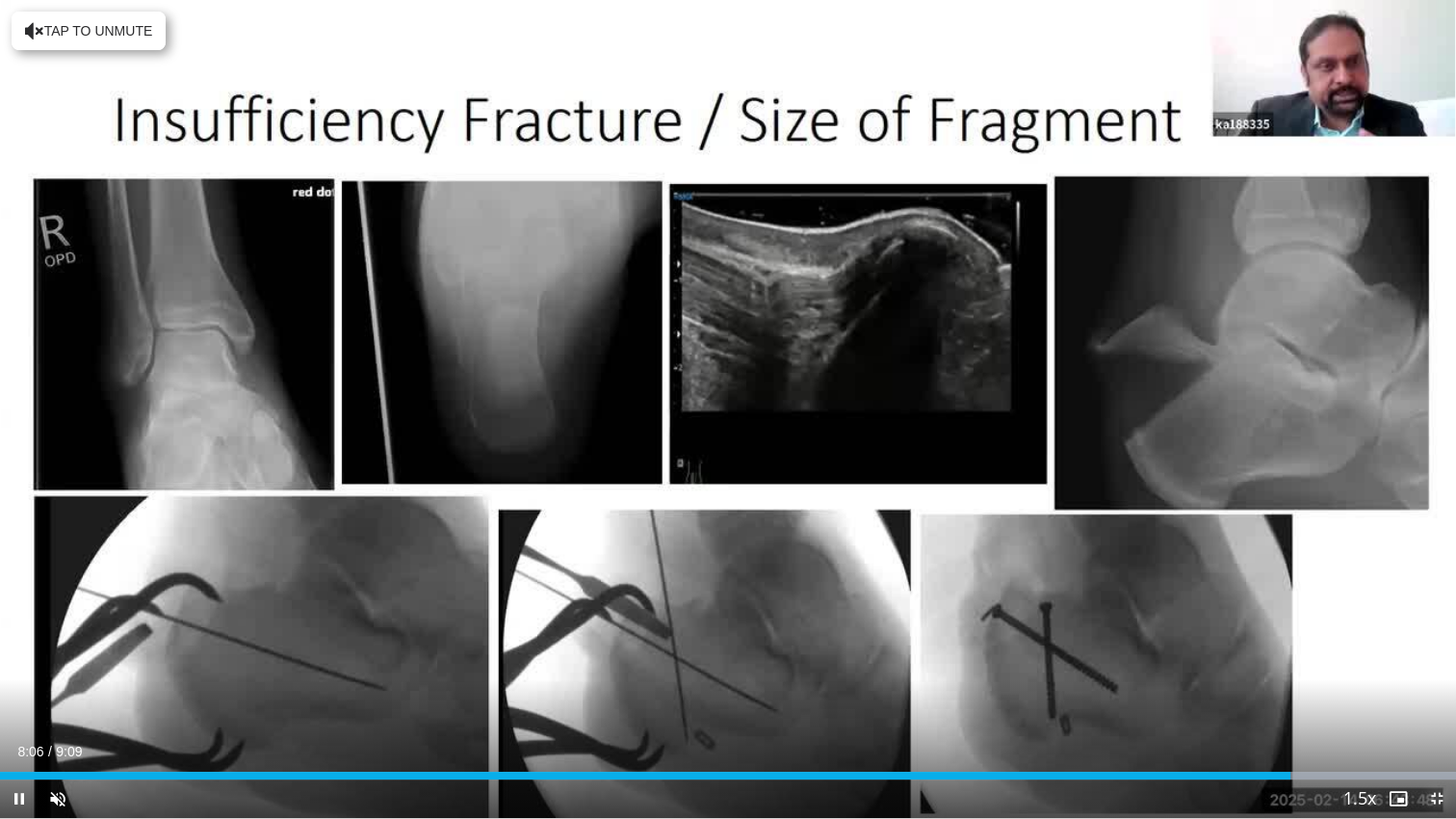 click at bounding box center [1437, 799] 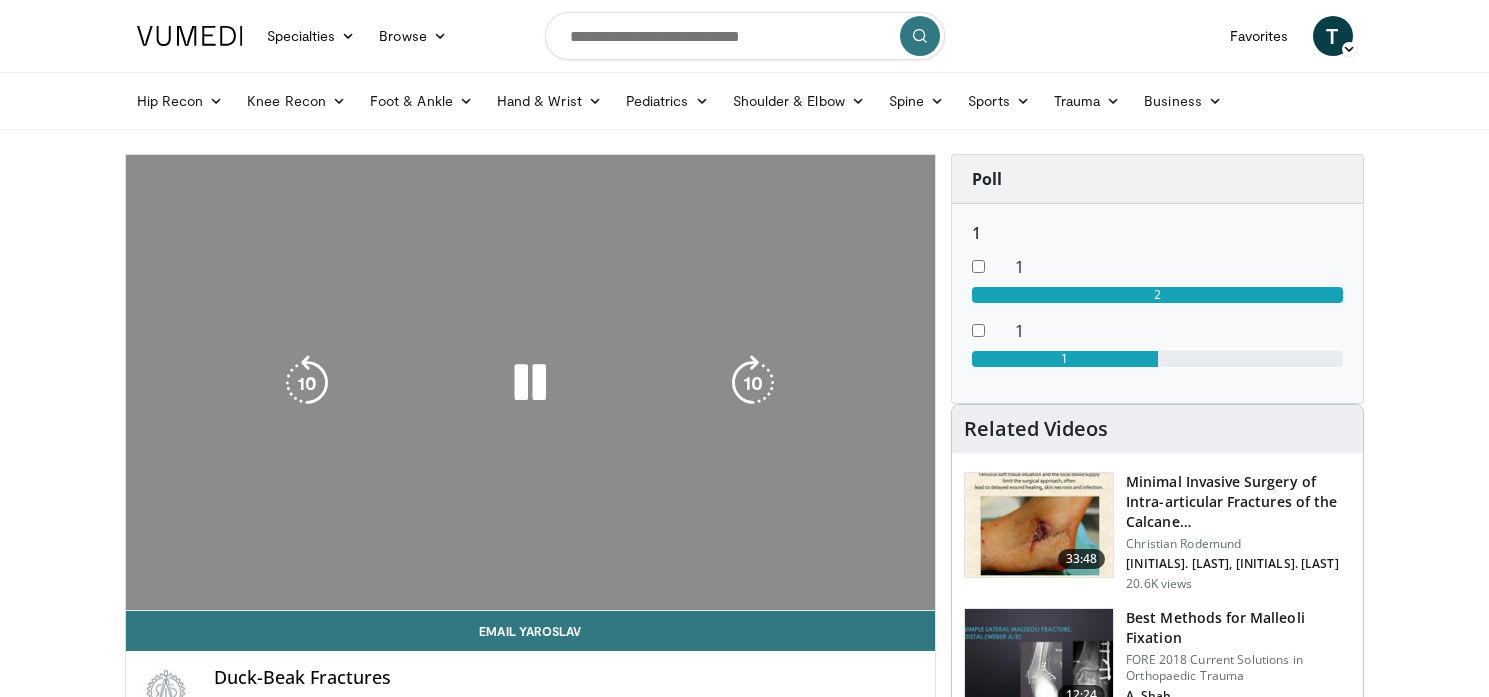 scroll, scrollTop: 0, scrollLeft: 0, axis: both 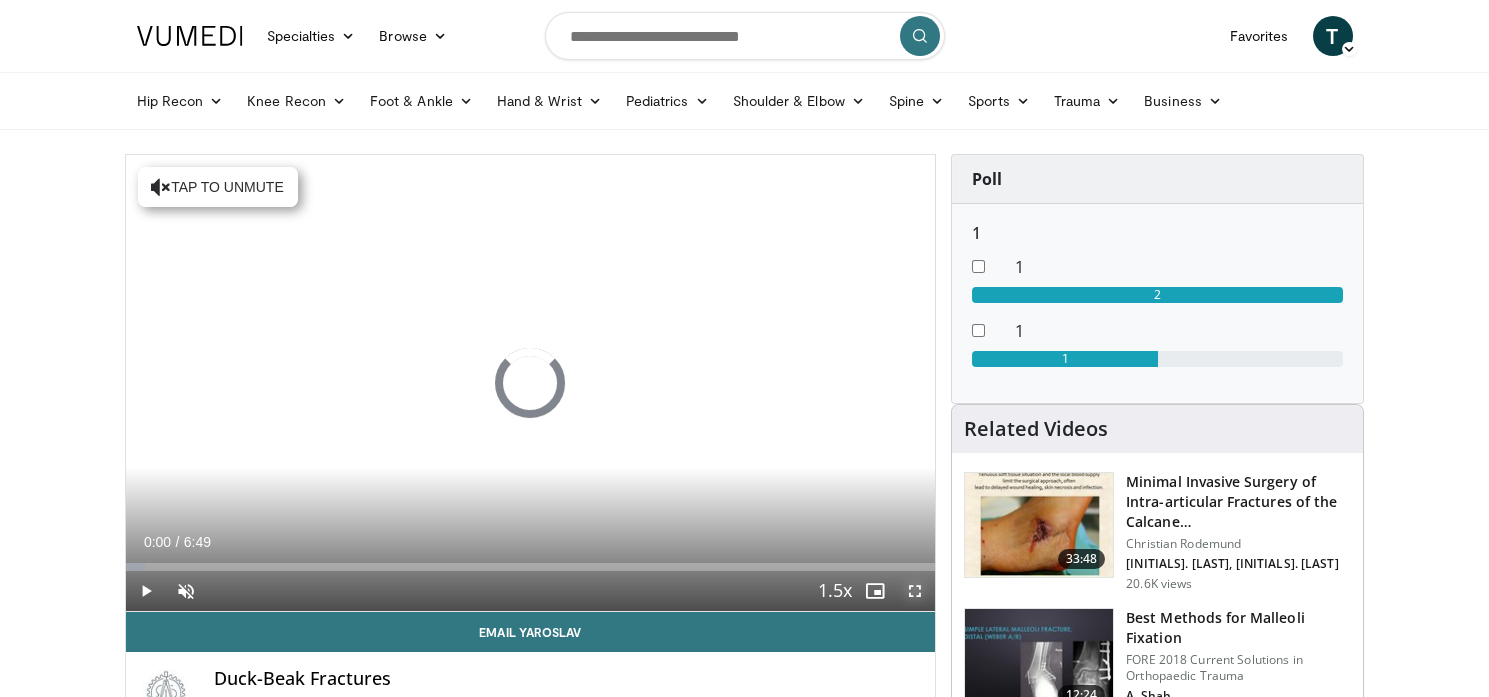 click at bounding box center (915, 591) 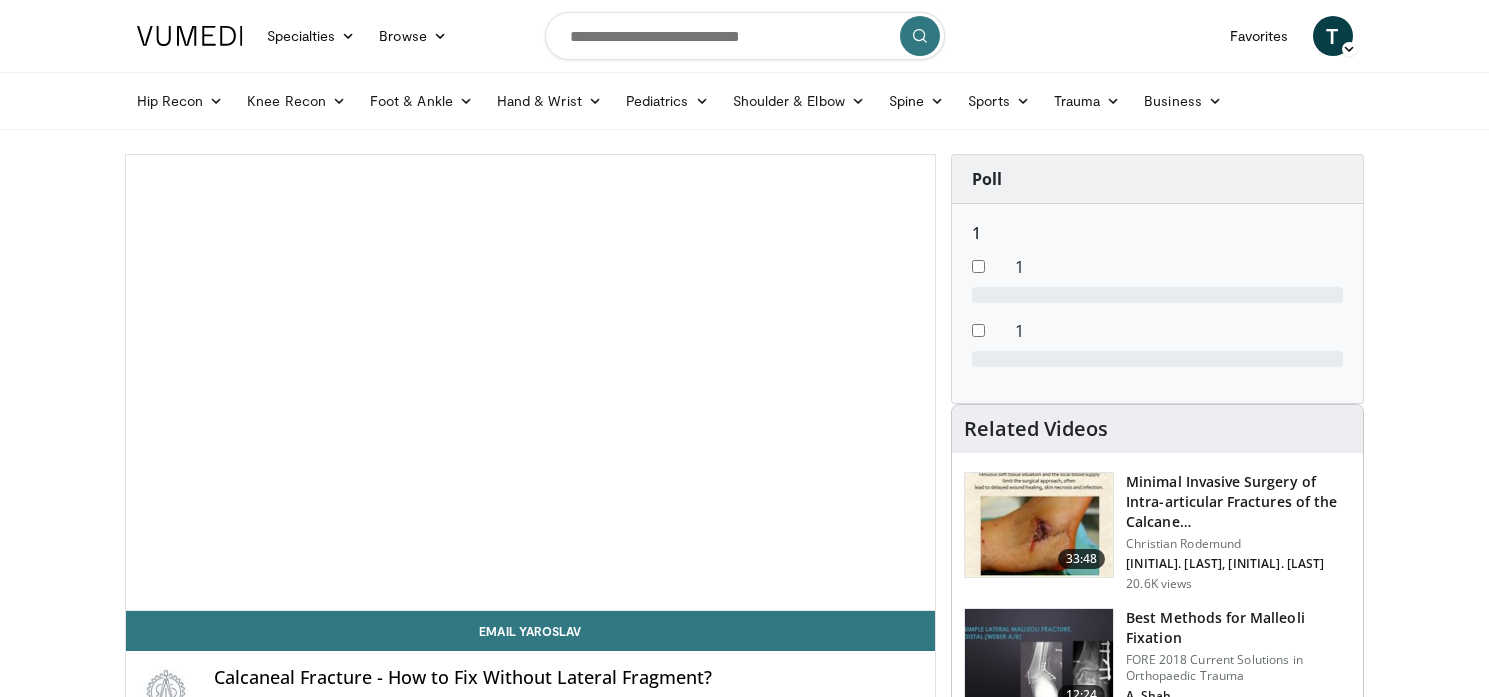 scroll, scrollTop: 0, scrollLeft: 0, axis: both 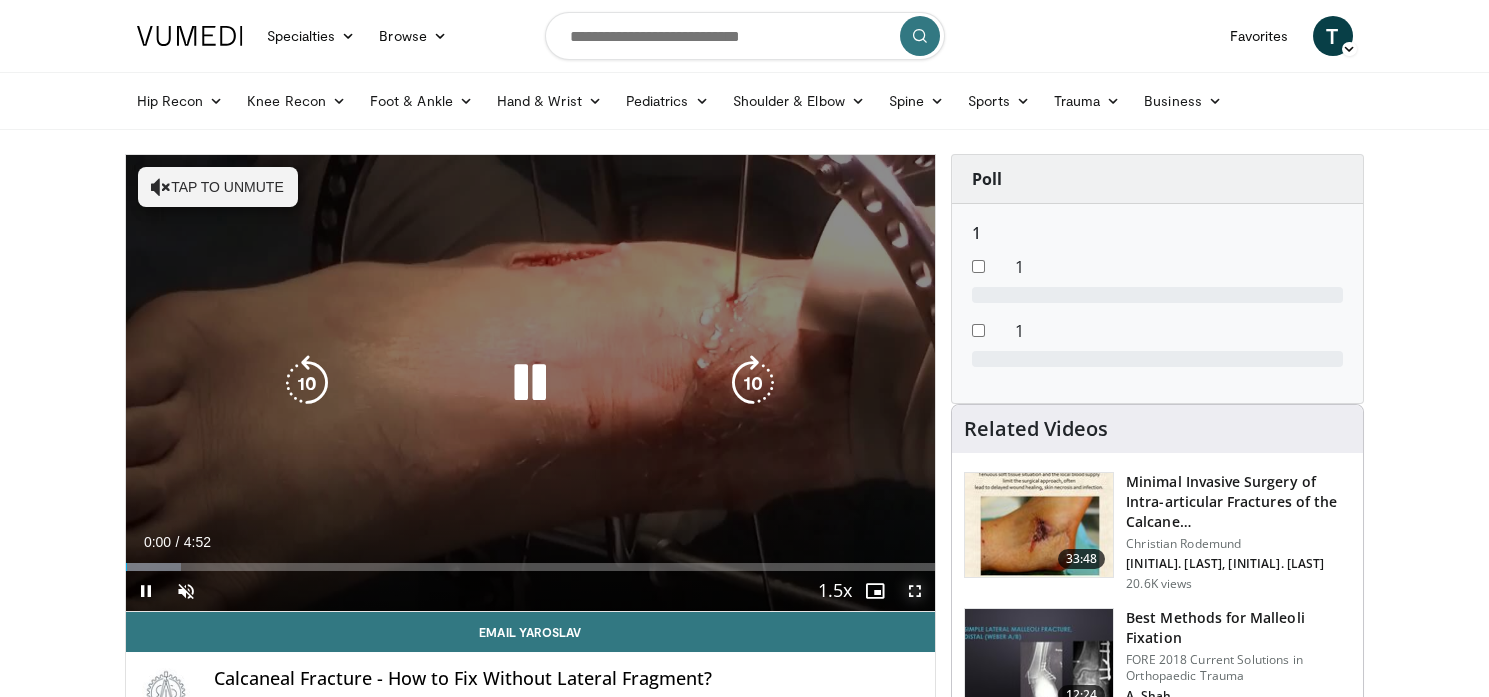drag, startPoint x: 918, startPoint y: 595, endPoint x: 921, endPoint y: 696, distance: 101.04455 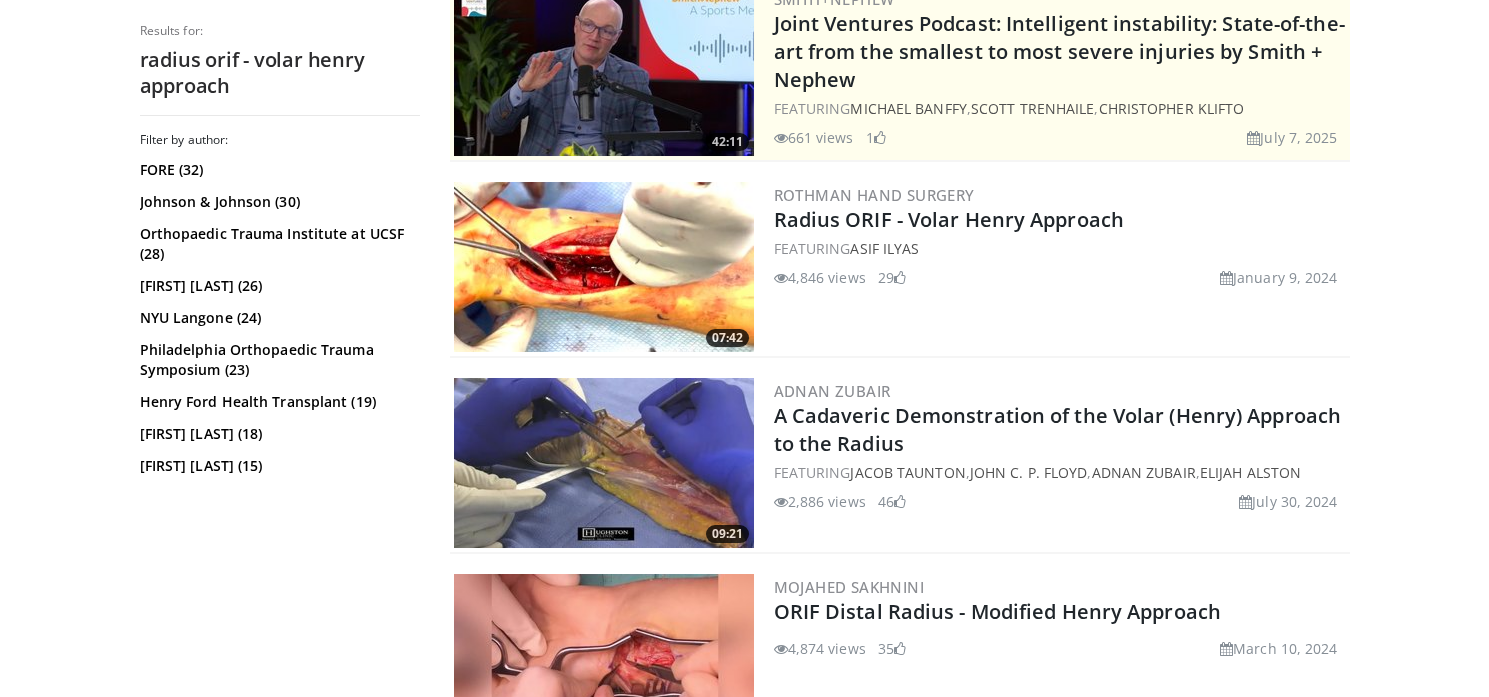scroll, scrollTop: 295, scrollLeft: 0, axis: vertical 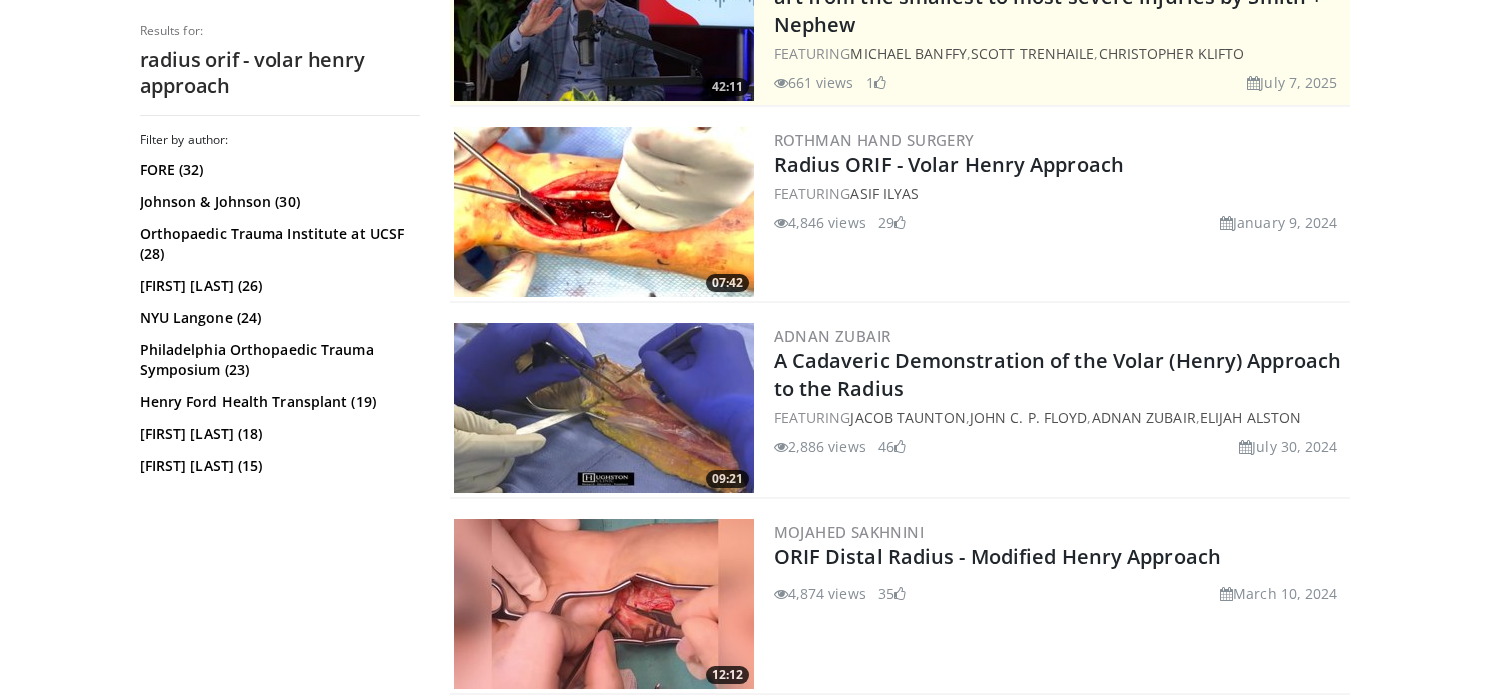 click at bounding box center (604, 408) 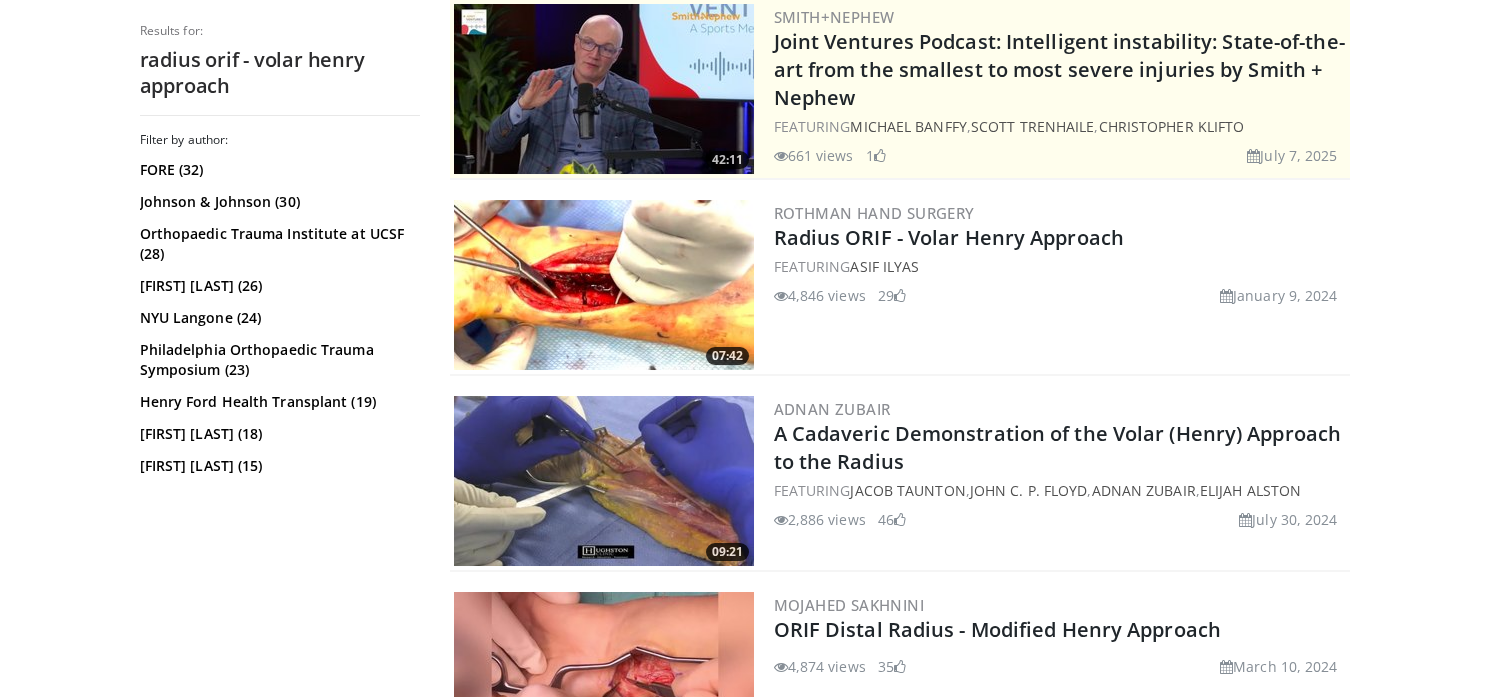 scroll, scrollTop: 98, scrollLeft: 0, axis: vertical 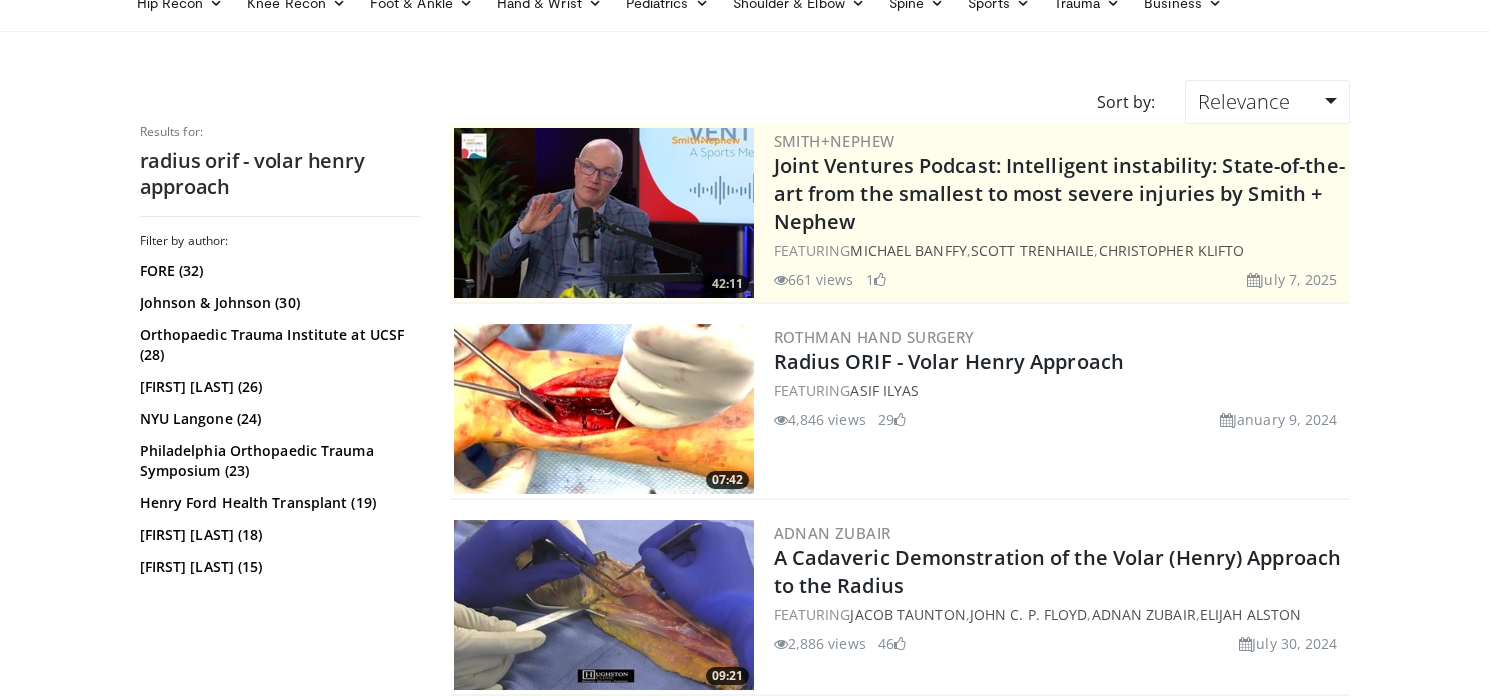 click at bounding box center (604, 409) 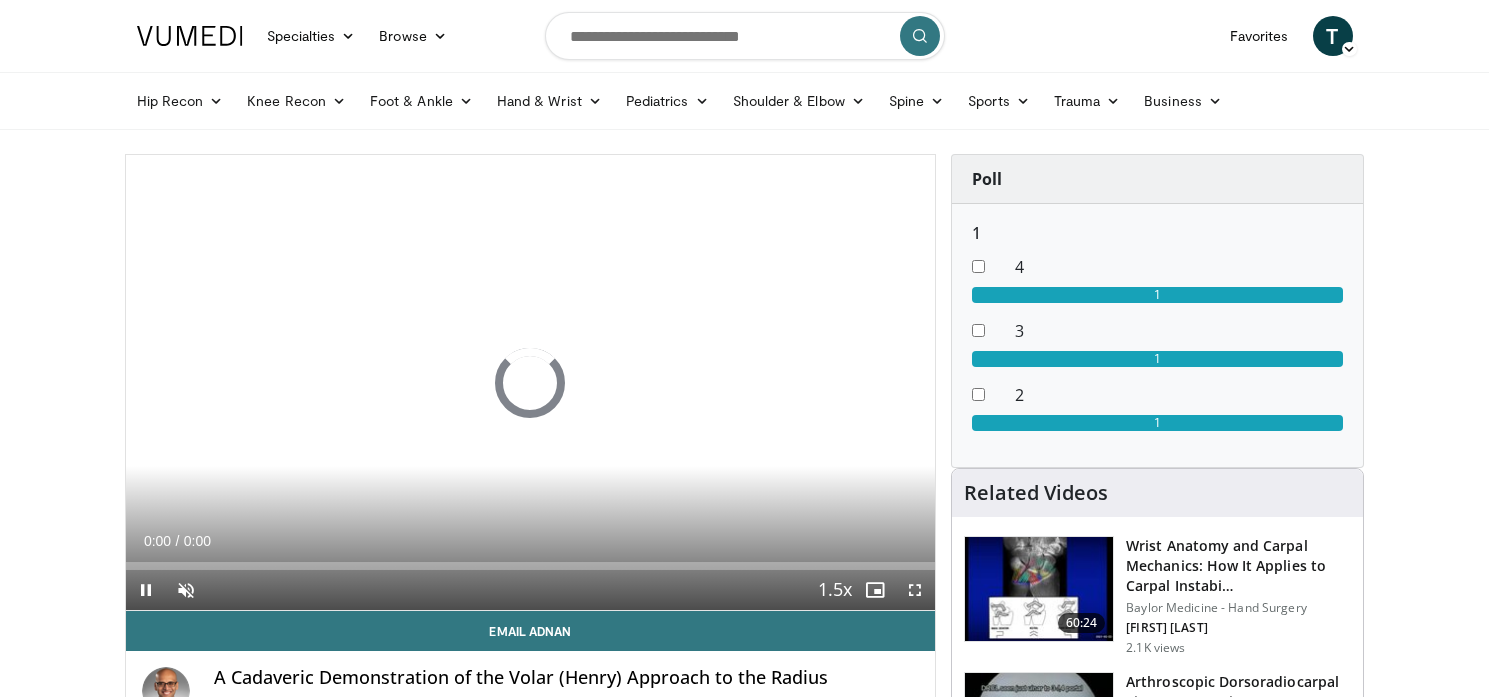 scroll, scrollTop: 0, scrollLeft: 0, axis: both 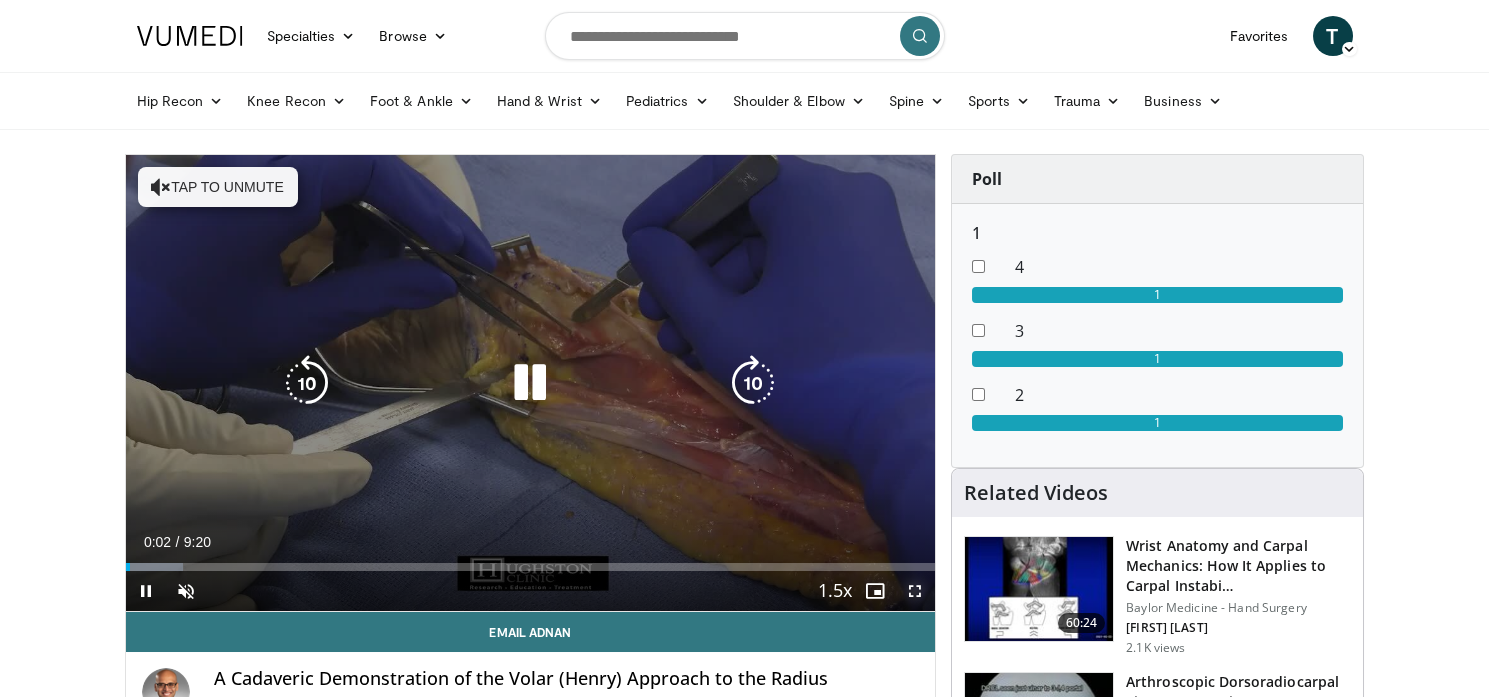 drag, startPoint x: 909, startPoint y: 586, endPoint x: 913, endPoint y: 688, distance: 102.0784 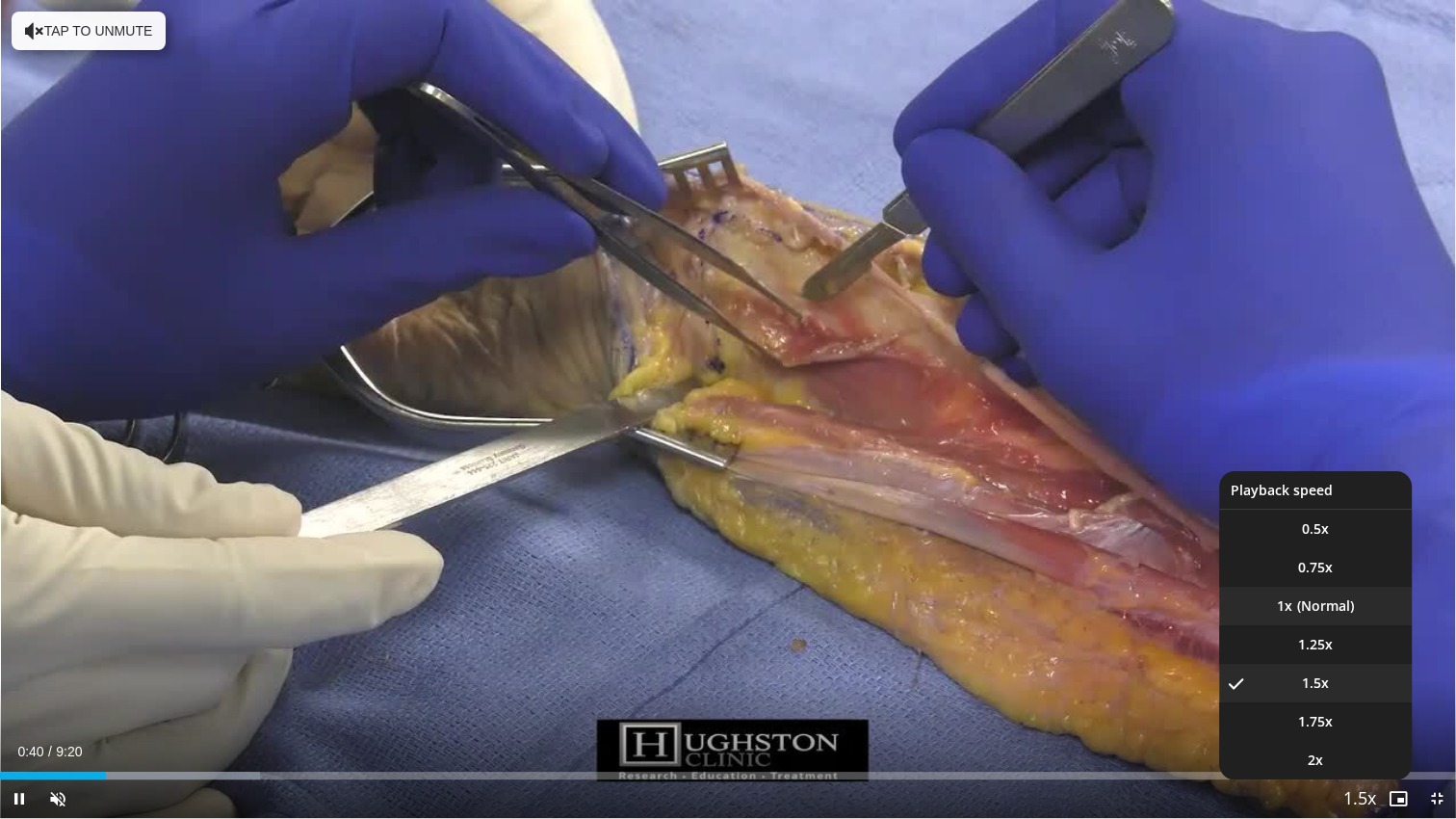 click on "1x" at bounding box center [1315, 606] 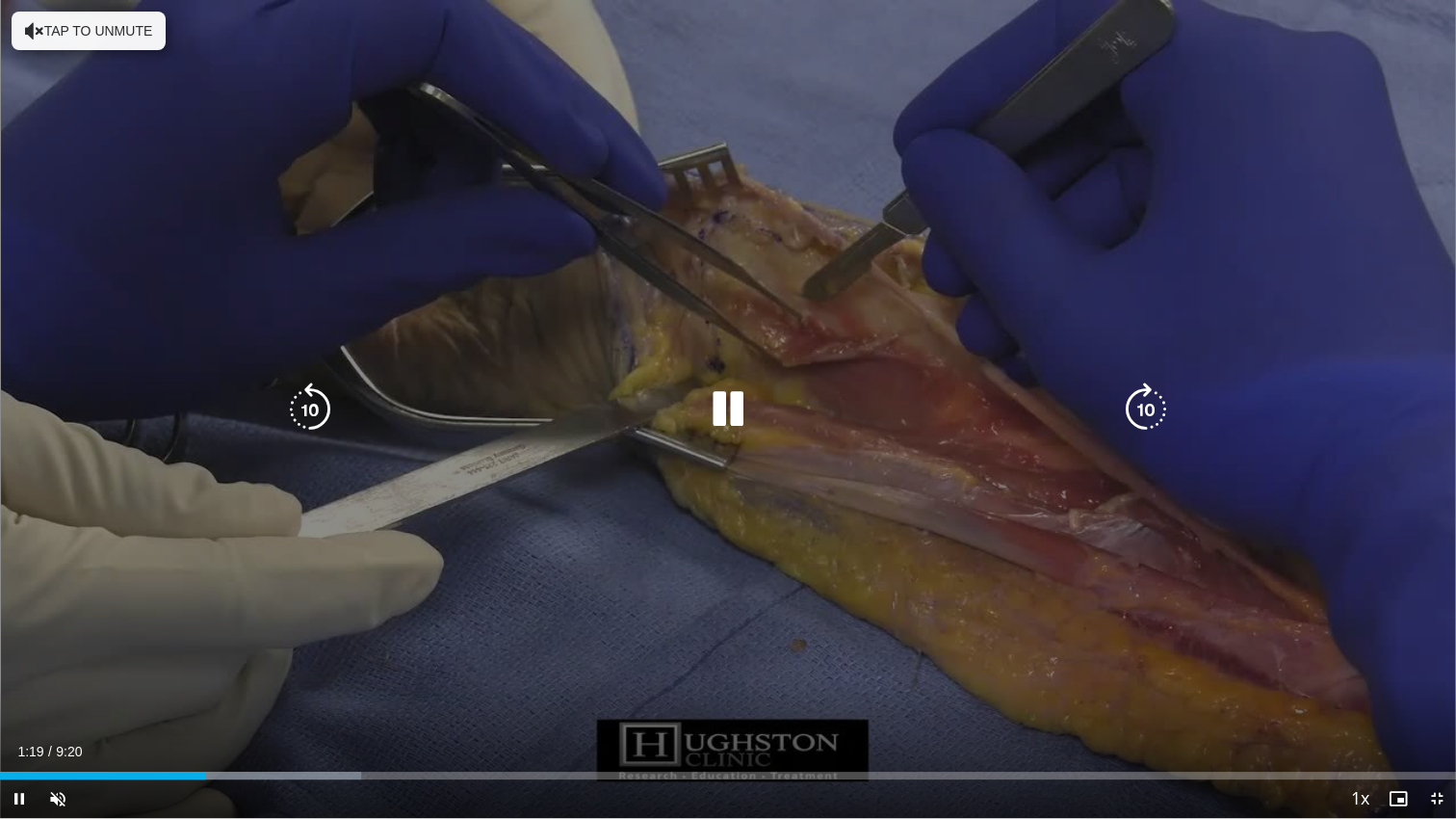 click on "10 seconds
Tap to unmute" at bounding box center (728, 409) 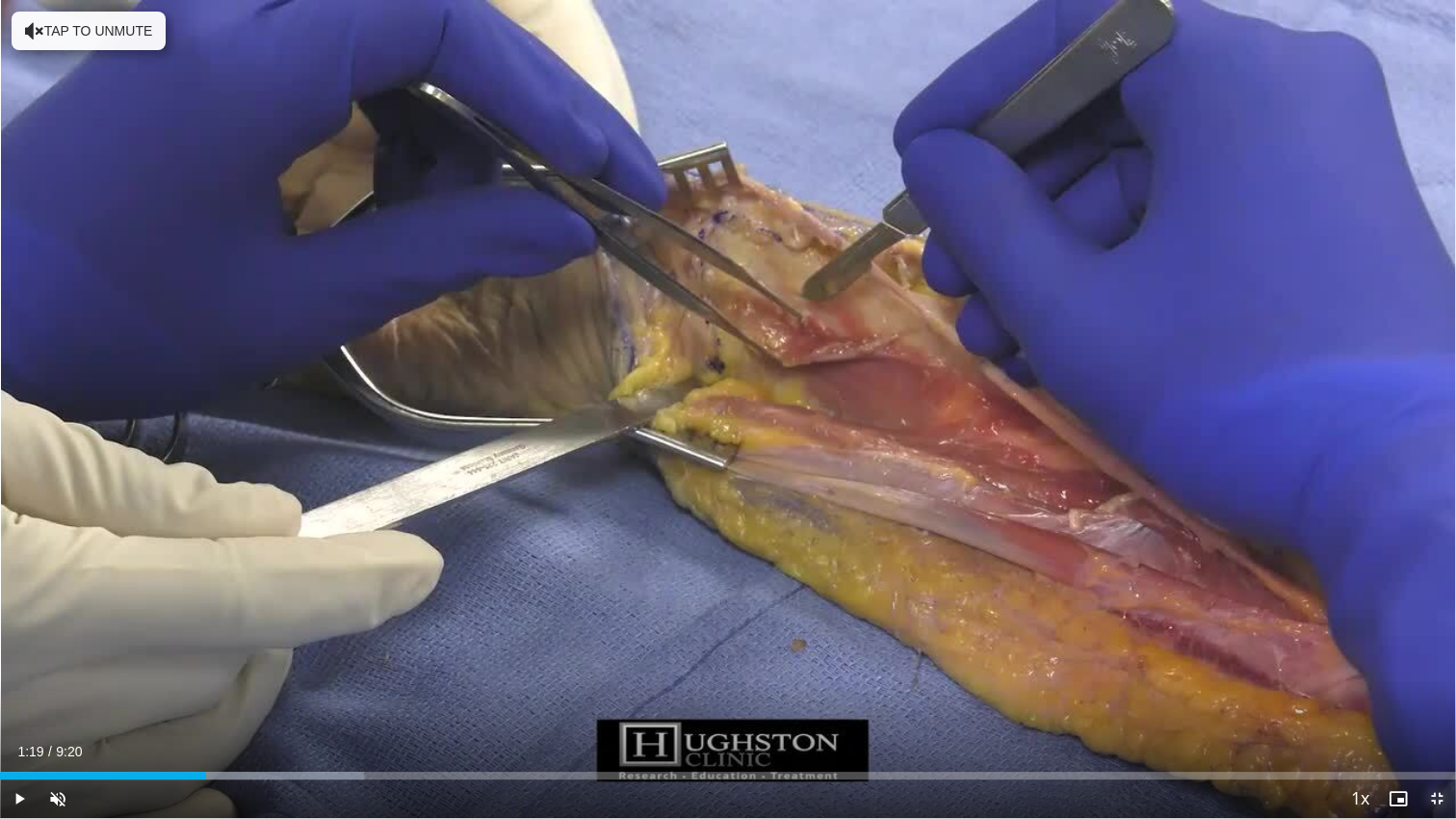 click at bounding box center (1437, 799) 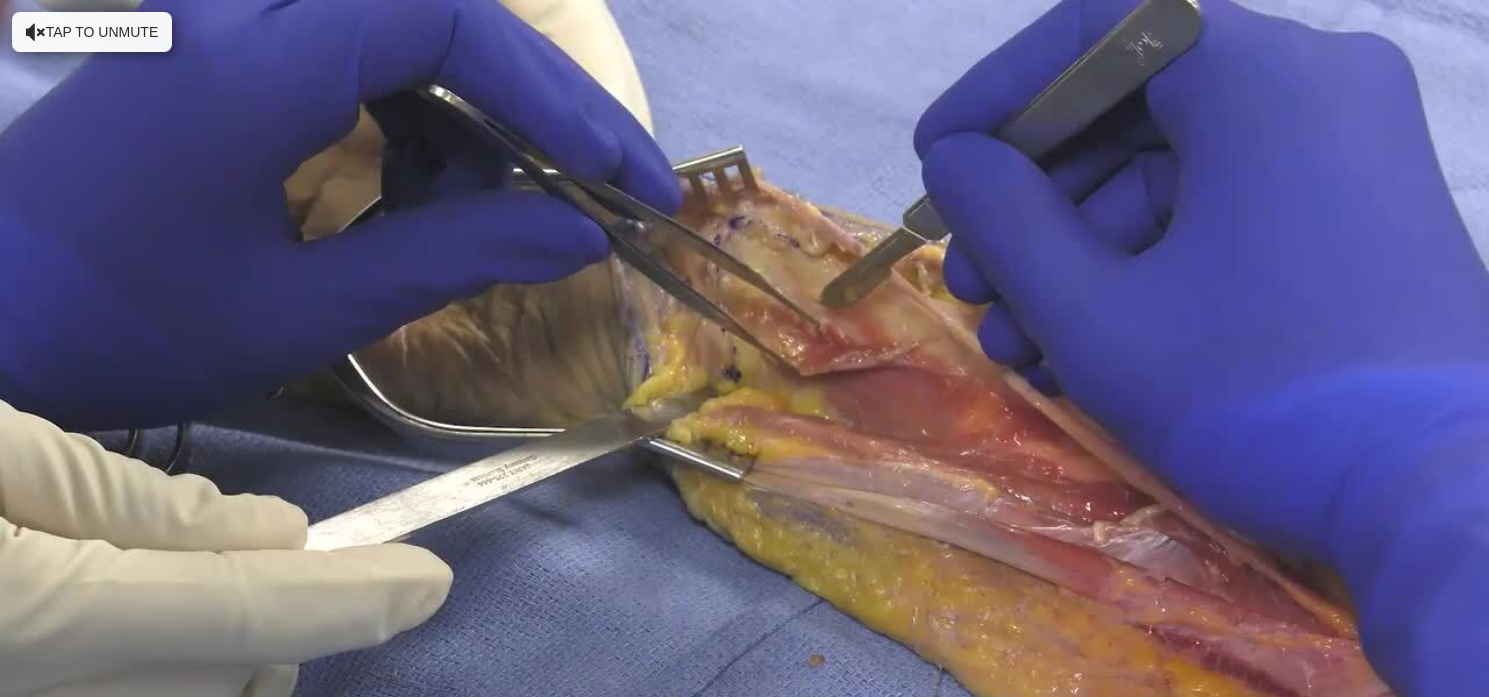 scroll, scrollTop: 393, scrollLeft: 0, axis: vertical 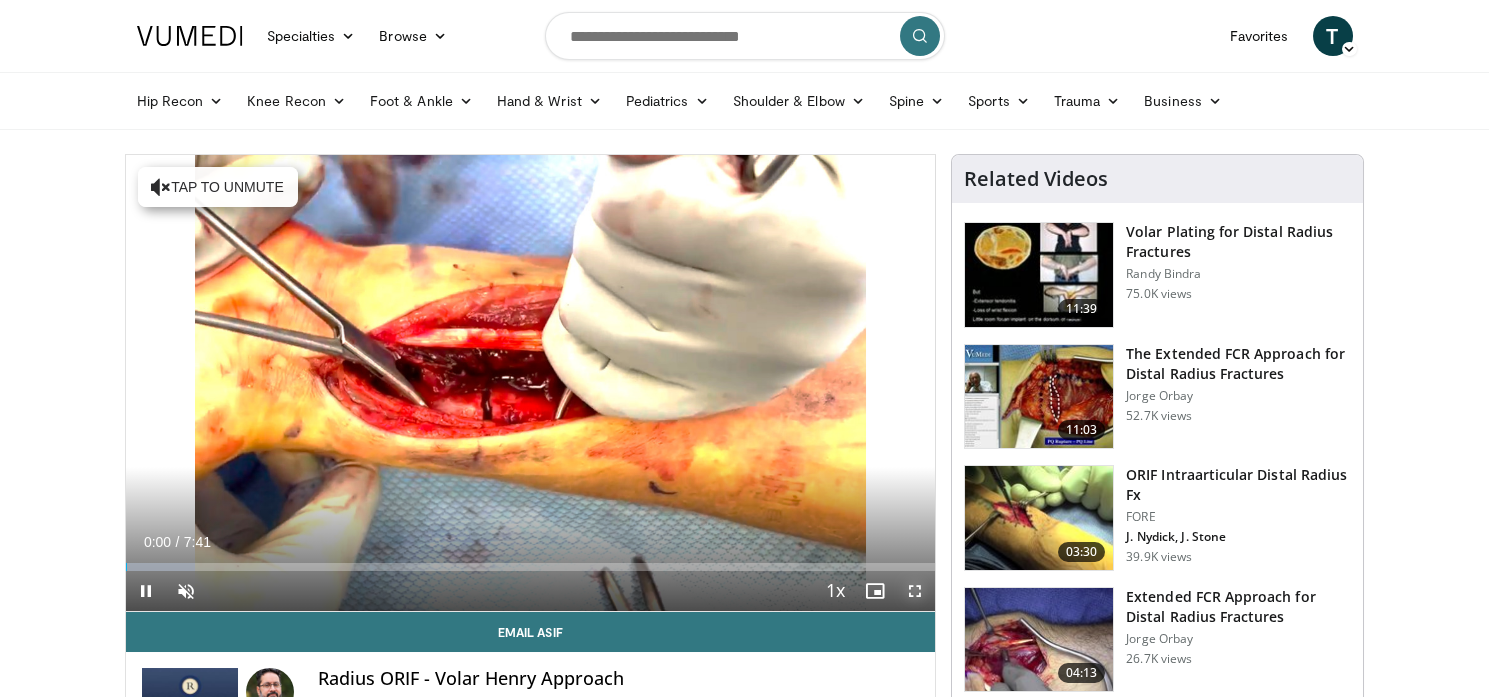 click at bounding box center [915, 591] 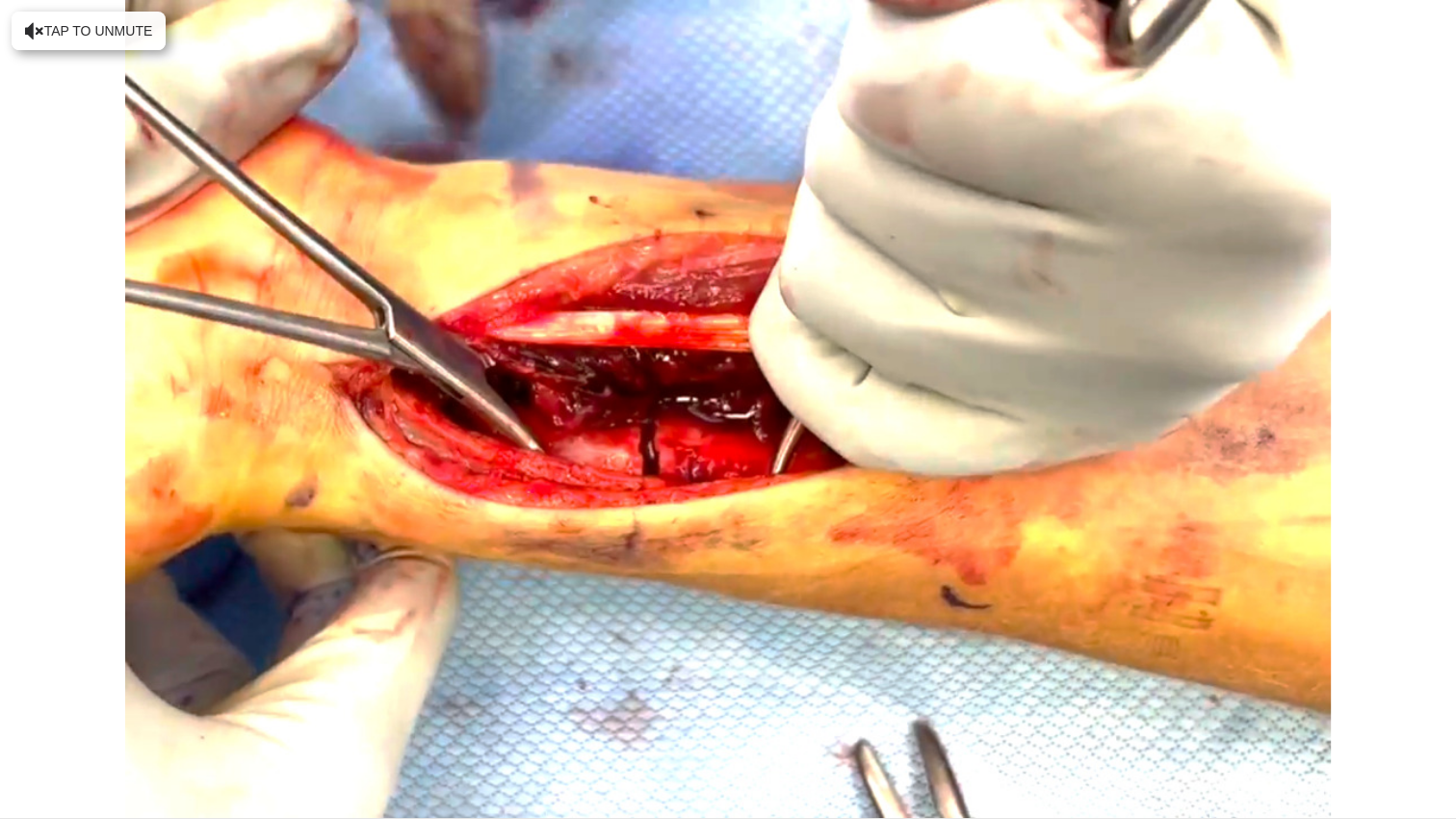 click on "10 seconds
Tap to unmute" at bounding box center [728, 409] 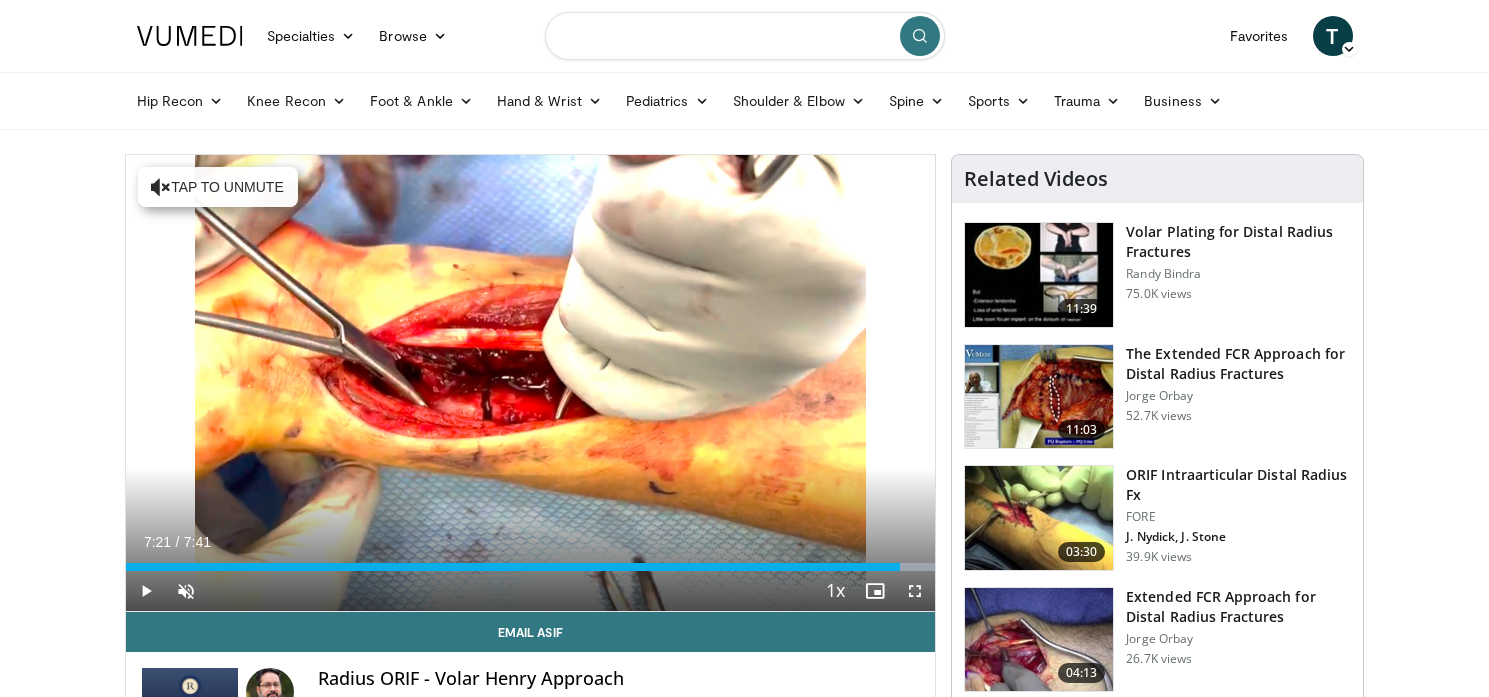 drag, startPoint x: 771, startPoint y: 38, endPoint x: 536, endPoint y: 38, distance: 235 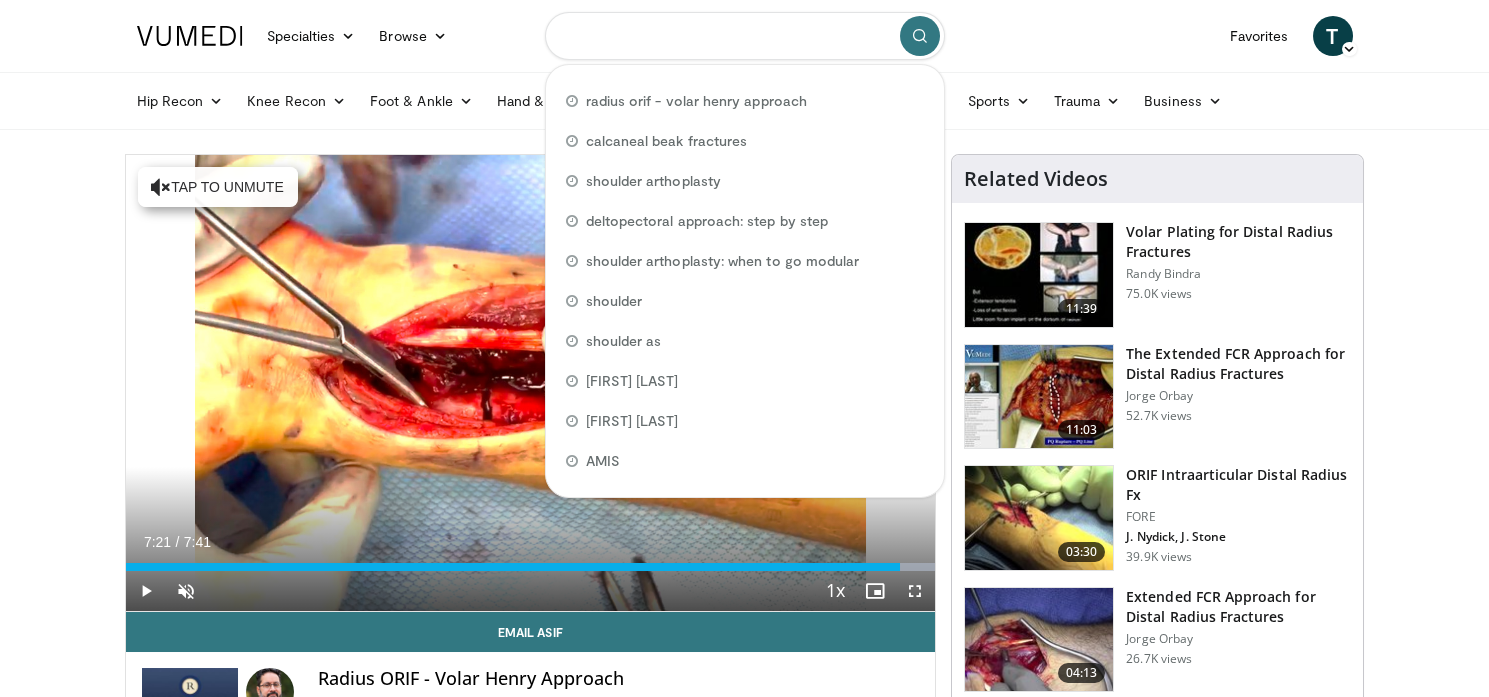 paste on "**********" 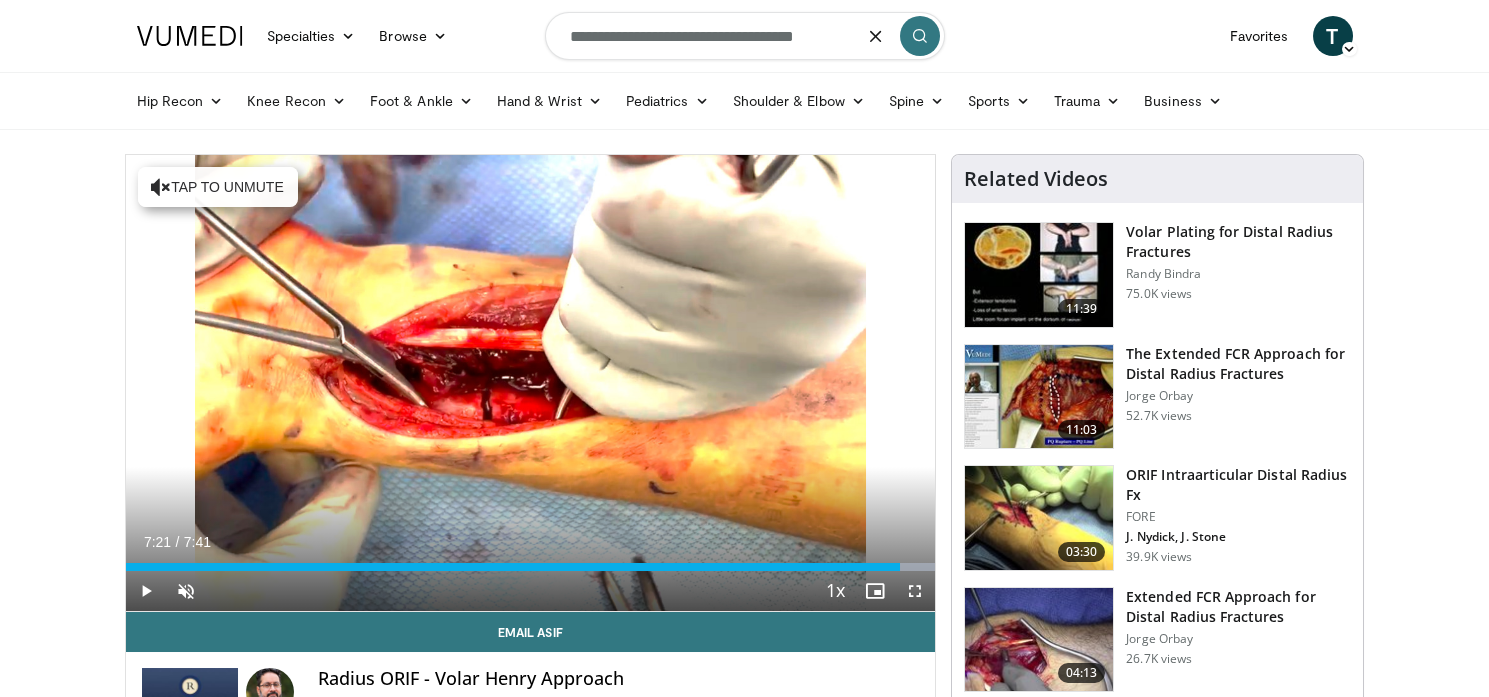 type on "**********" 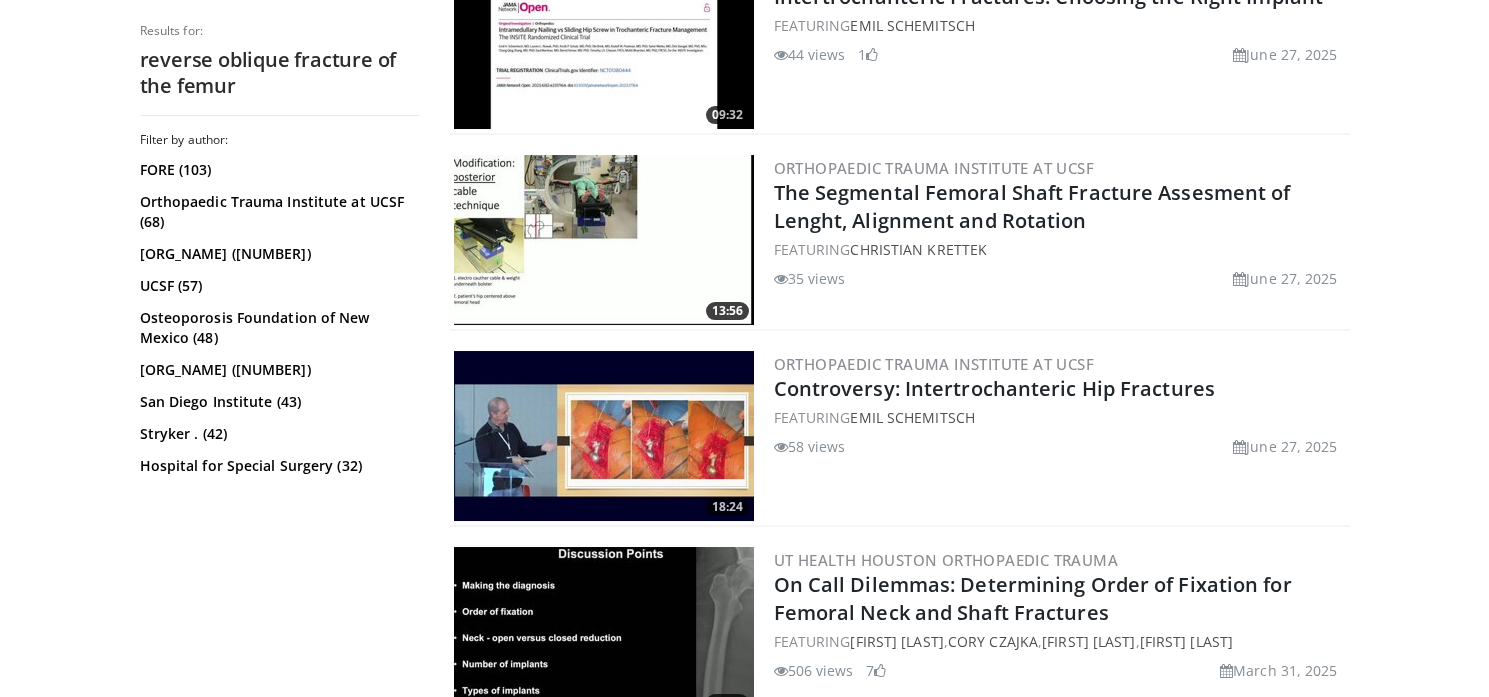 scroll, scrollTop: 1673, scrollLeft: 0, axis: vertical 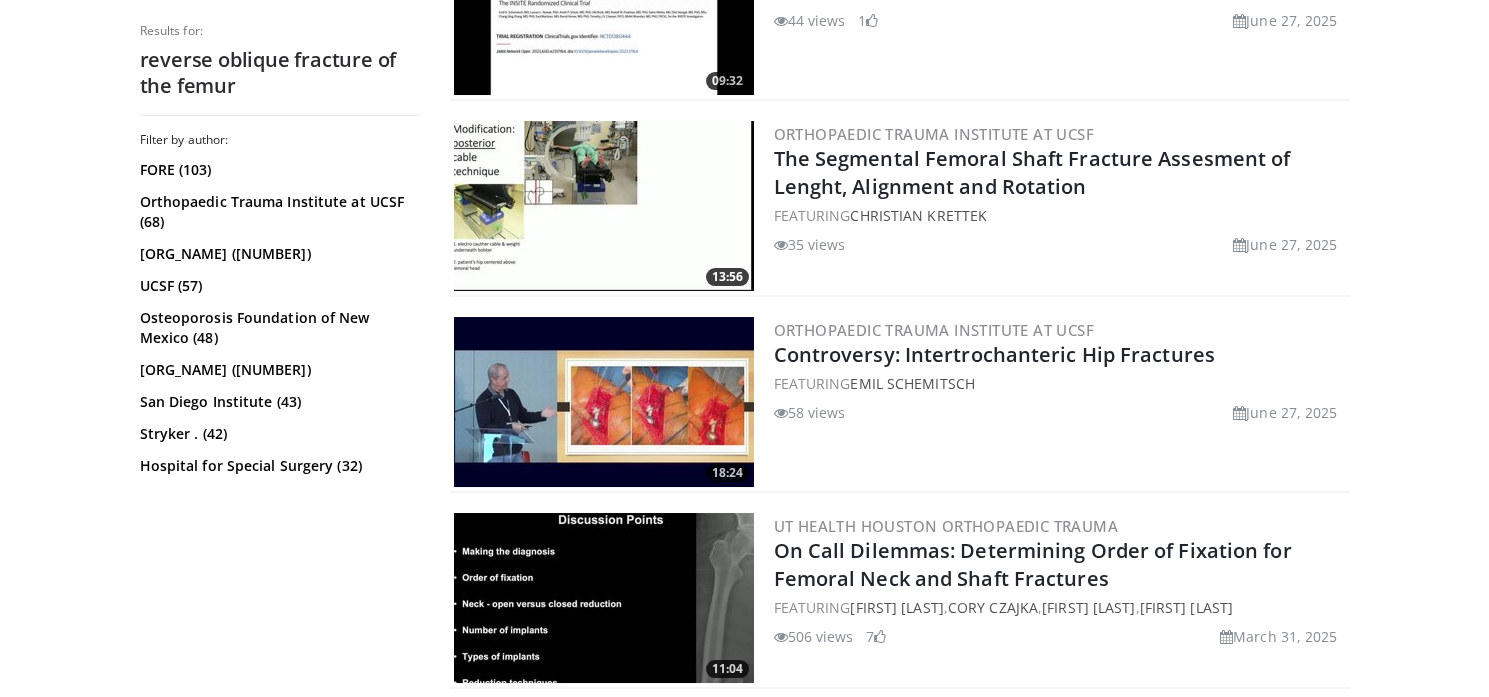 click at bounding box center (604, 402) 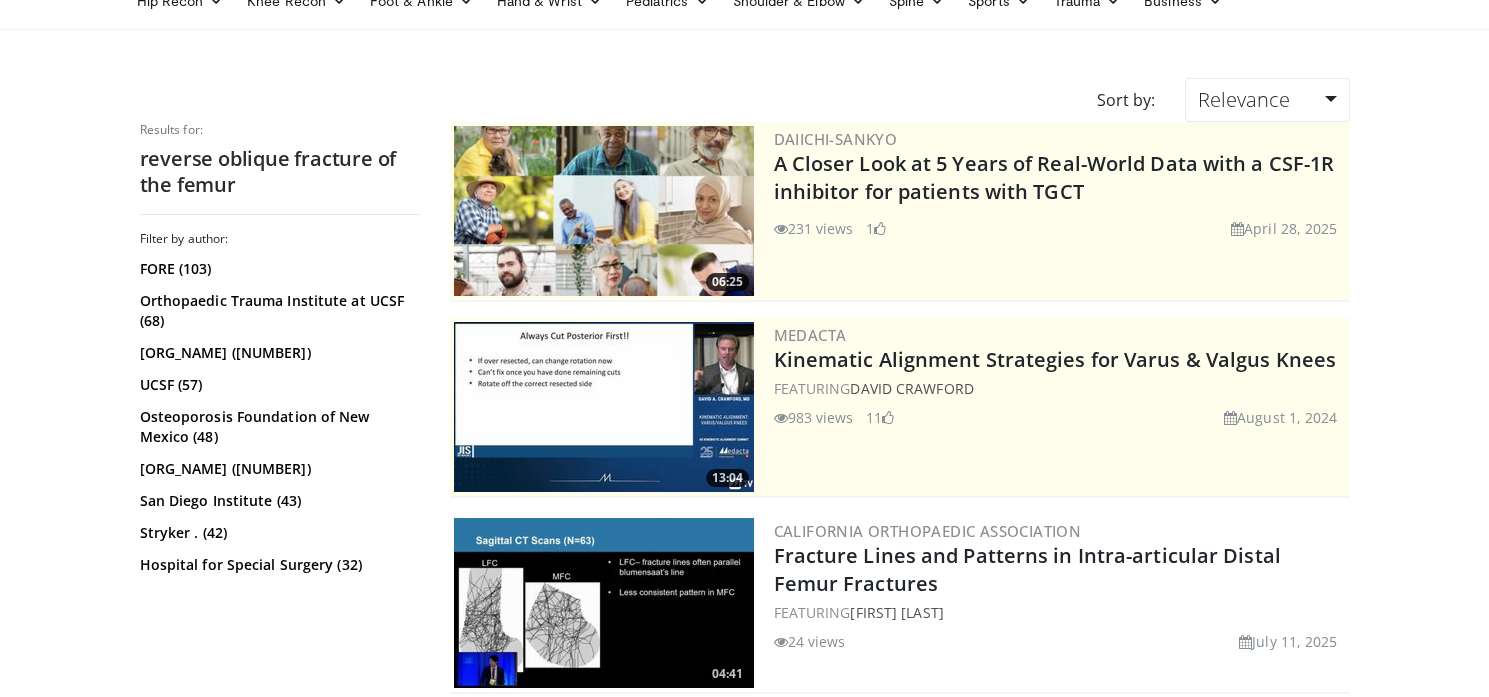 scroll, scrollTop: 0, scrollLeft: 0, axis: both 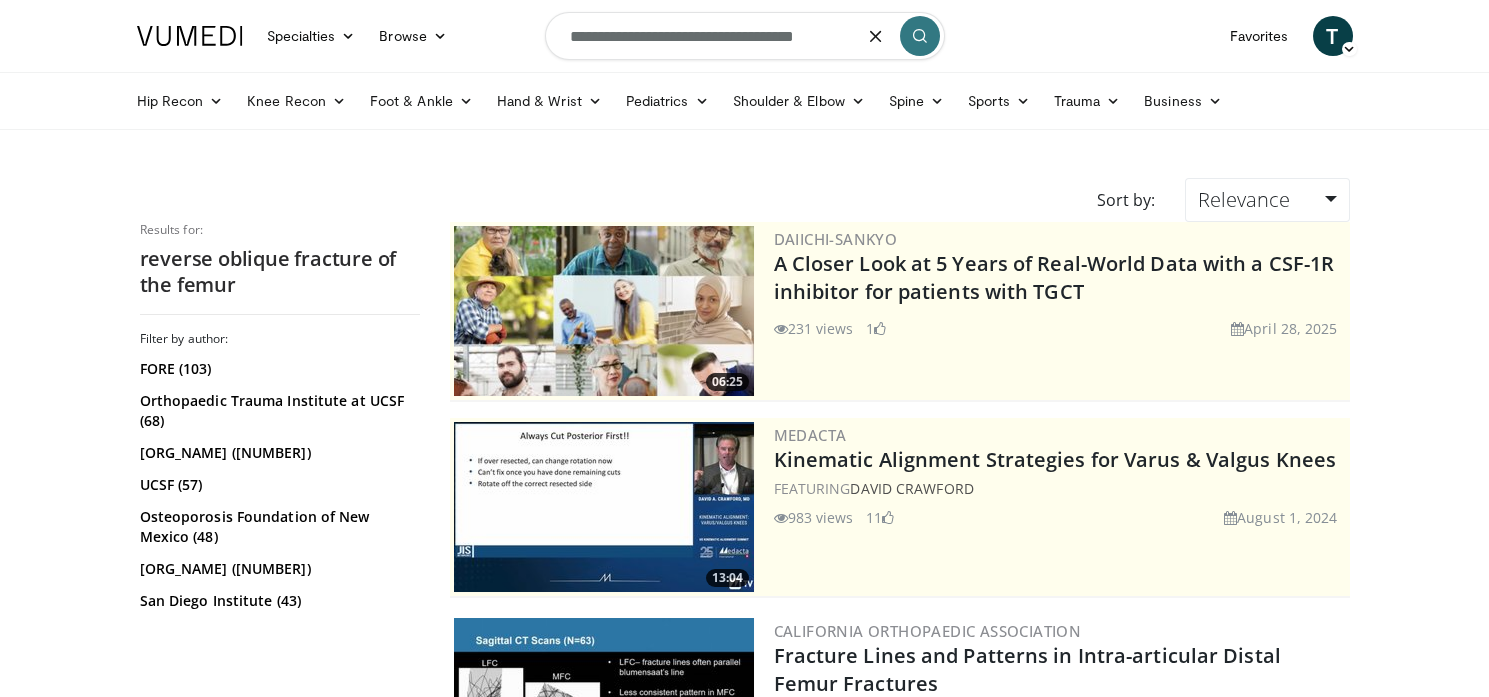 drag, startPoint x: 840, startPoint y: 41, endPoint x: 504, endPoint y: 43, distance: 336.00595 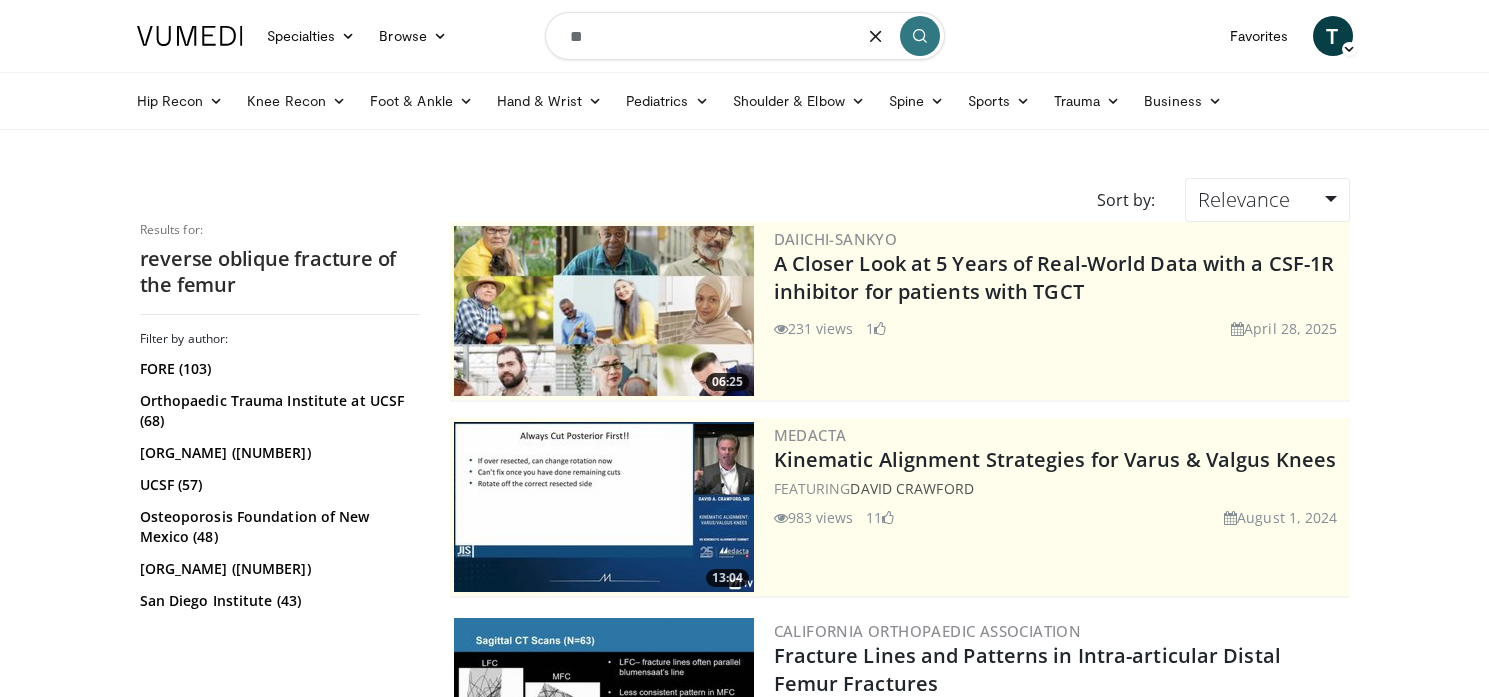 type on "*" 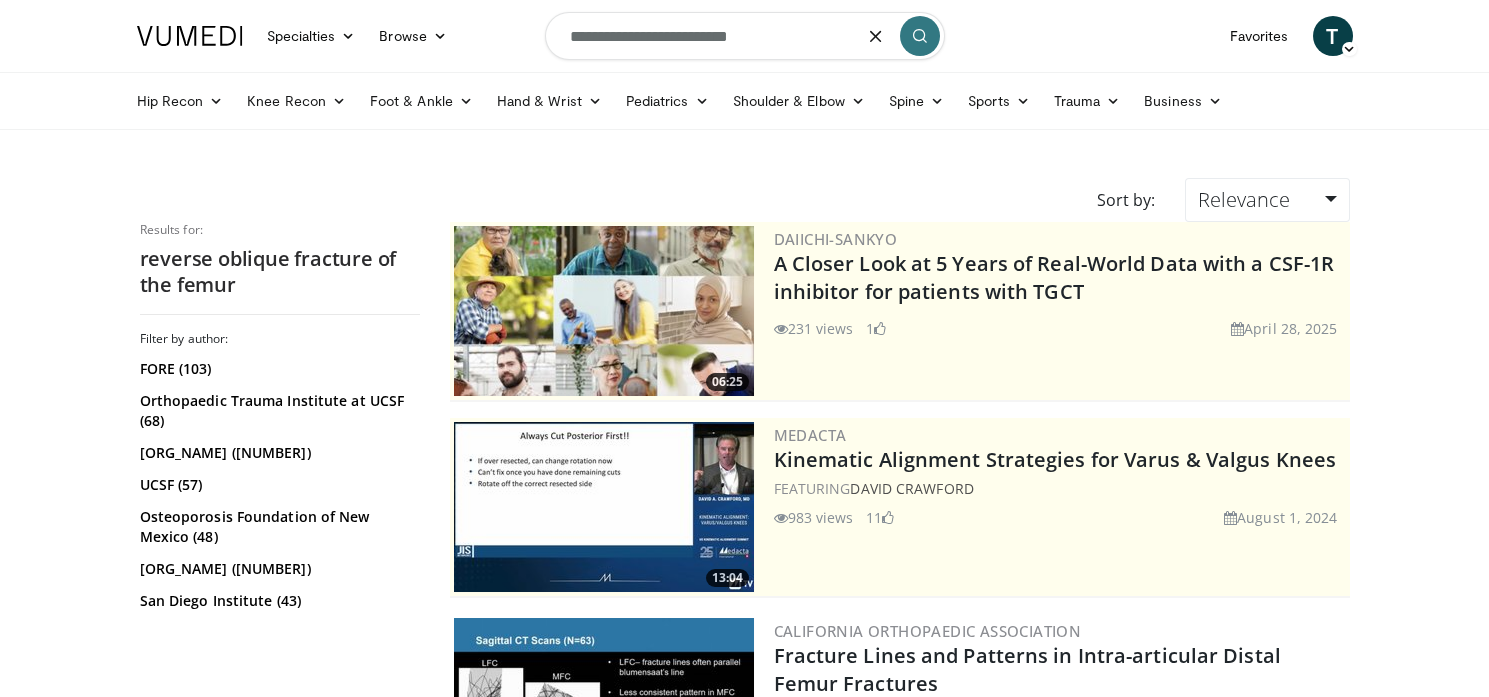 type on "**********" 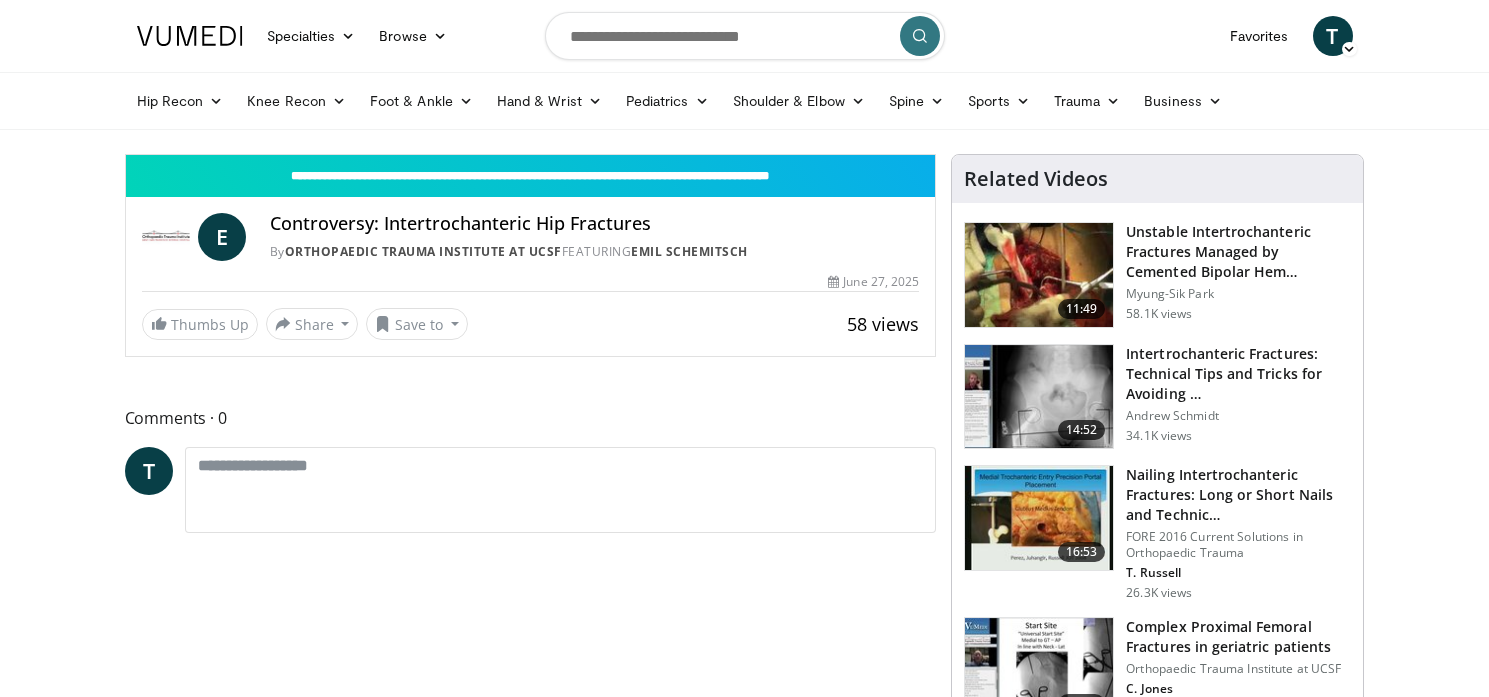scroll, scrollTop: 0, scrollLeft: 0, axis: both 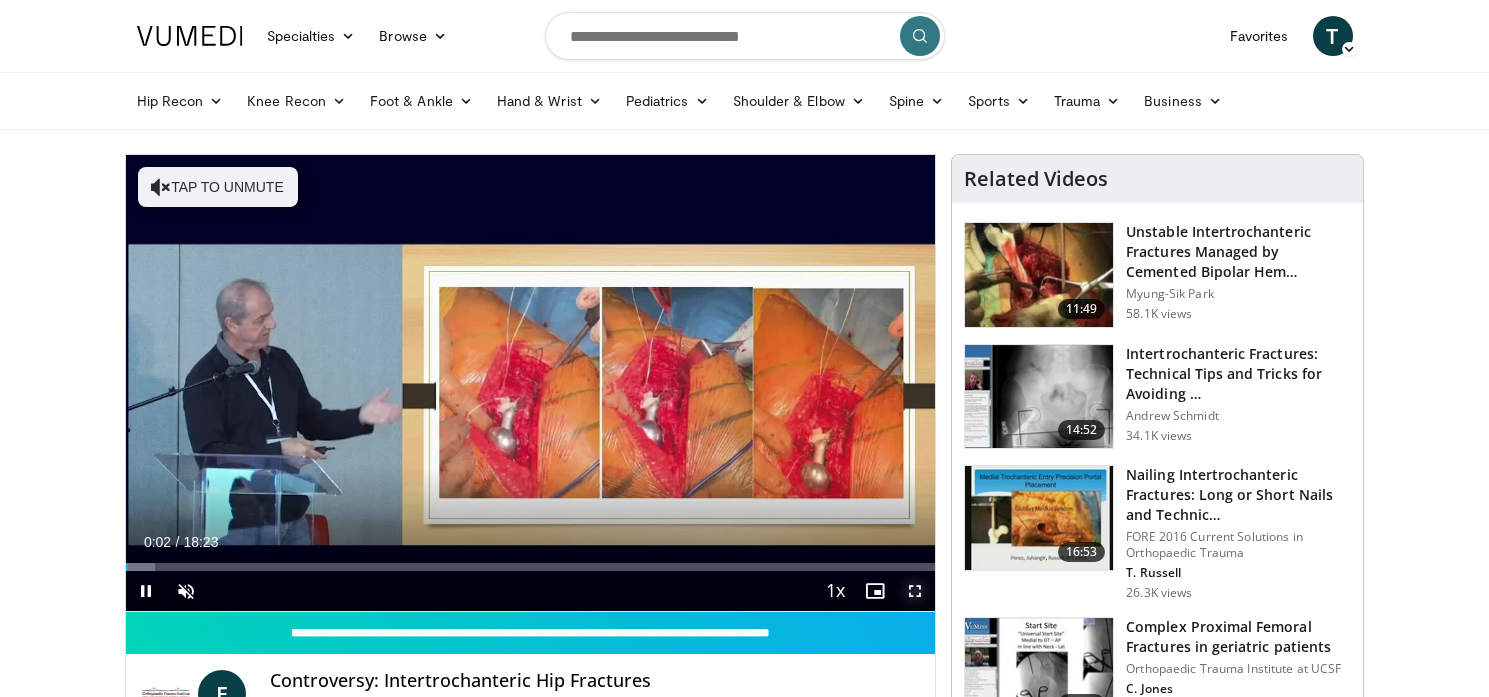 click at bounding box center [915, 591] 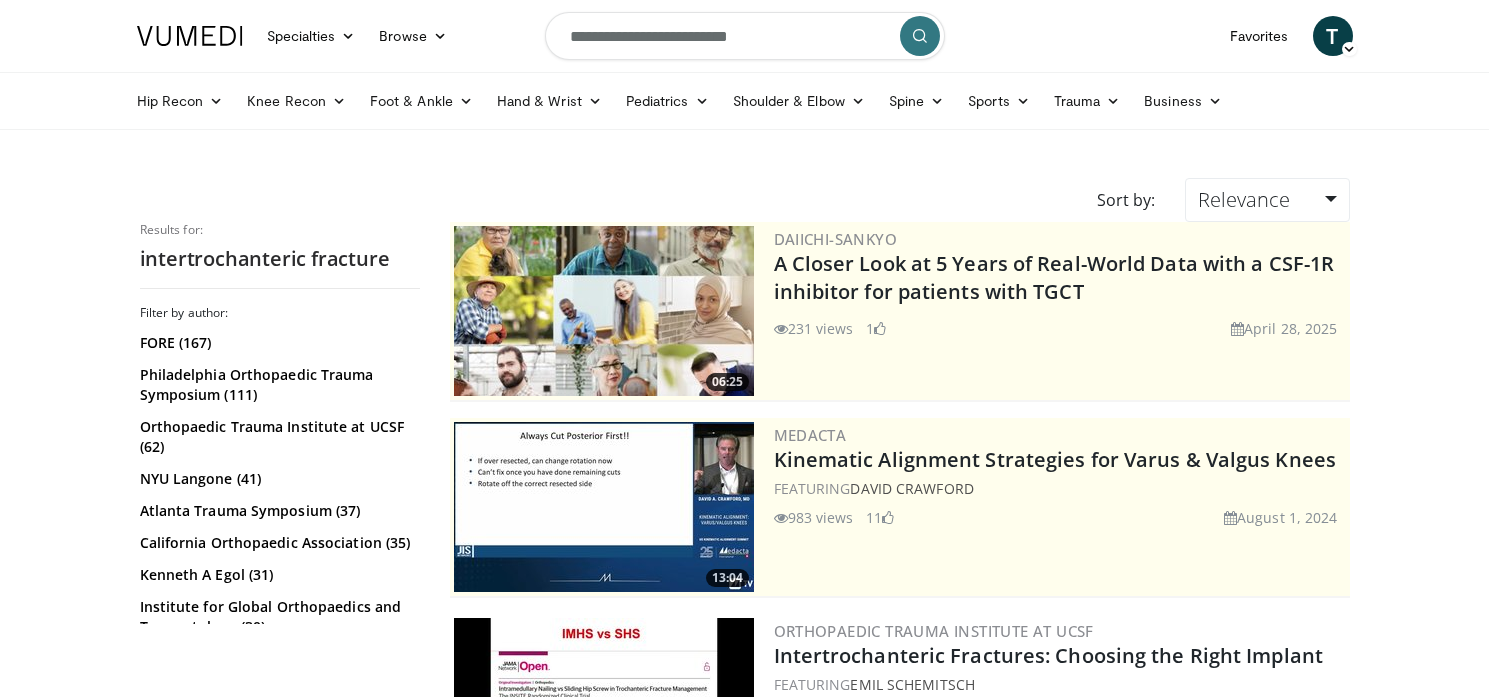 scroll, scrollTop: 0, scrollLeft: 0, axis: both 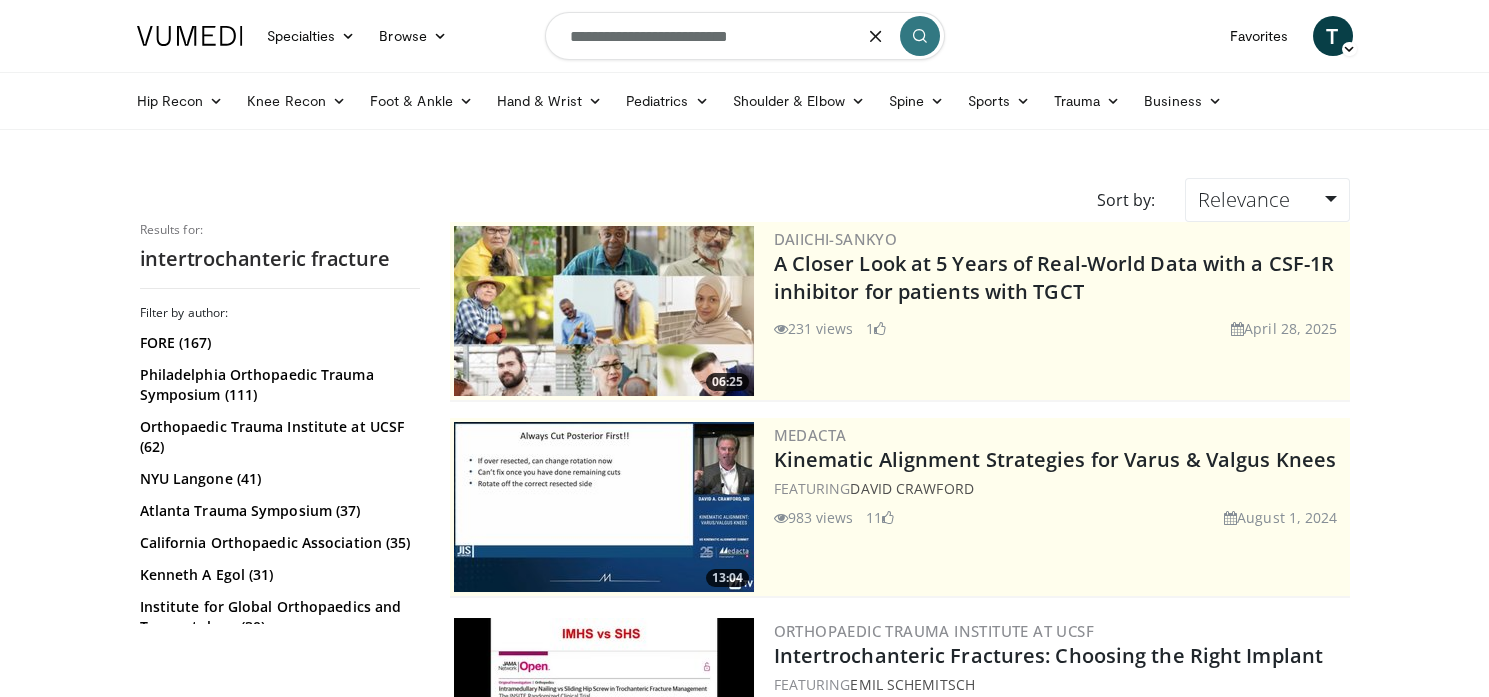 click on "**********" at bounding box center [745, 36] 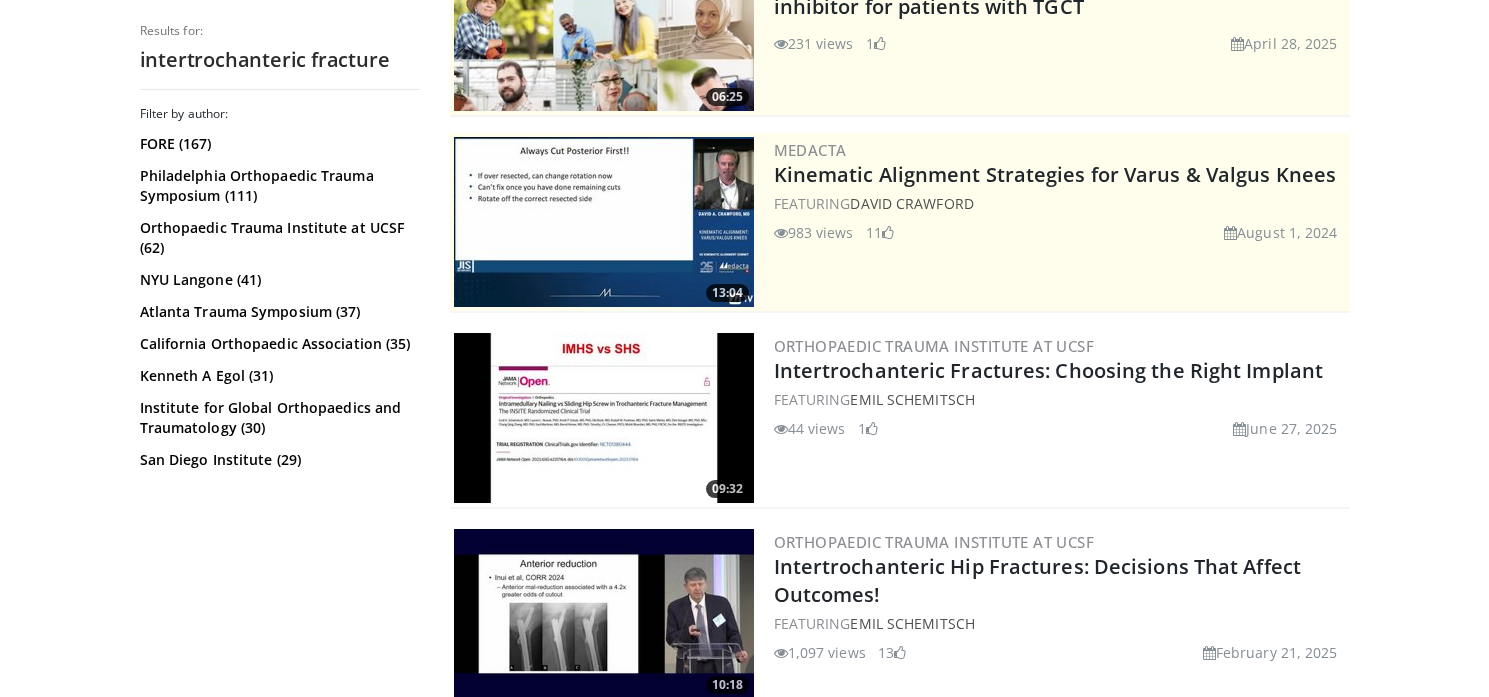 scroll, scrollTop: 295, scrollLeft: 0, axis: vertical 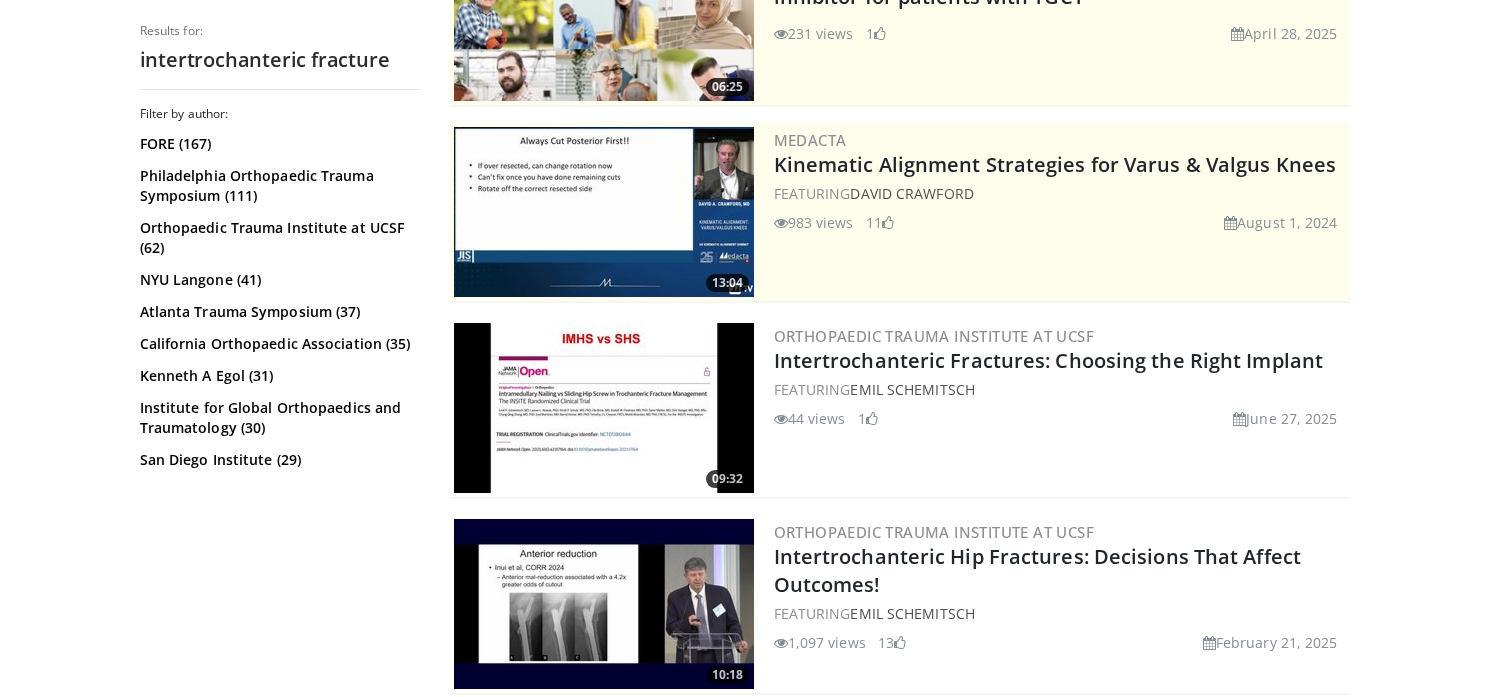click at bounding box center (604, 408) 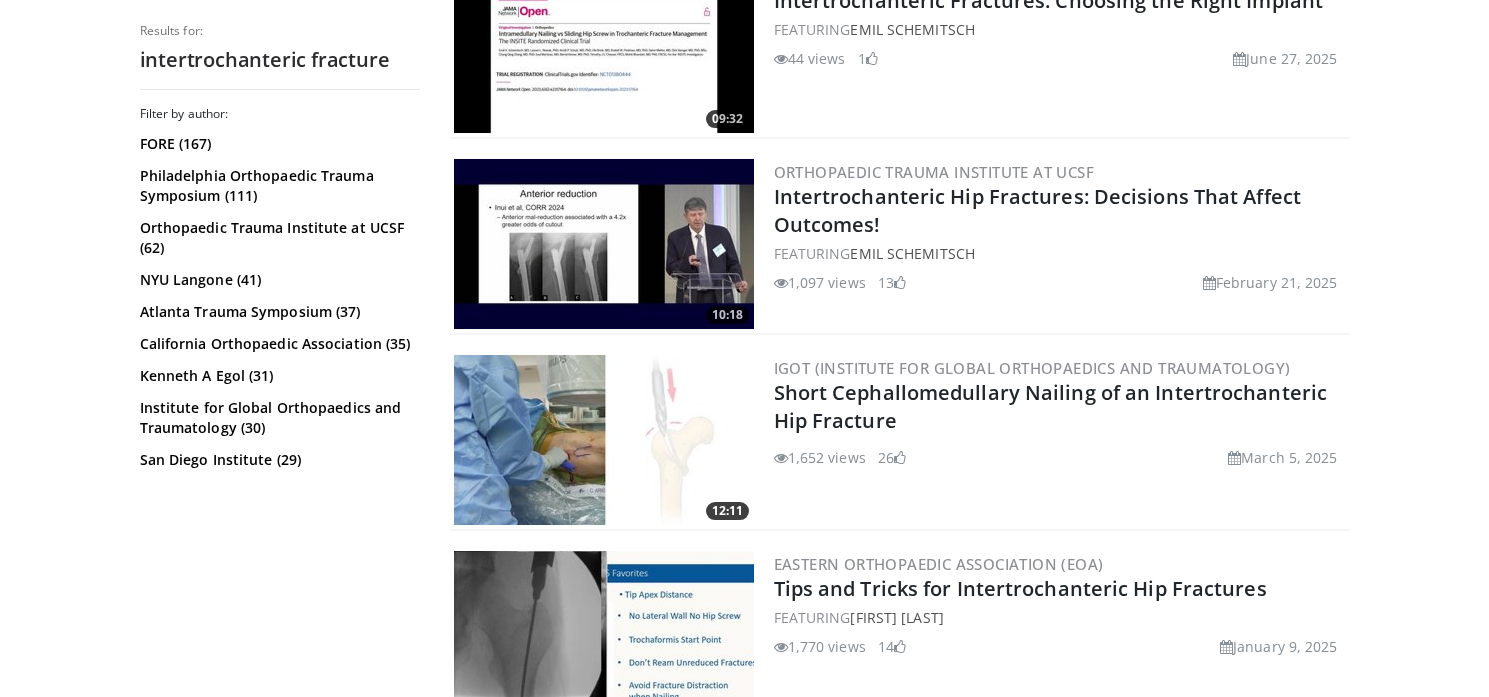 scroll, scrollTop: 688, scrollLeft: 0, axis: vertical 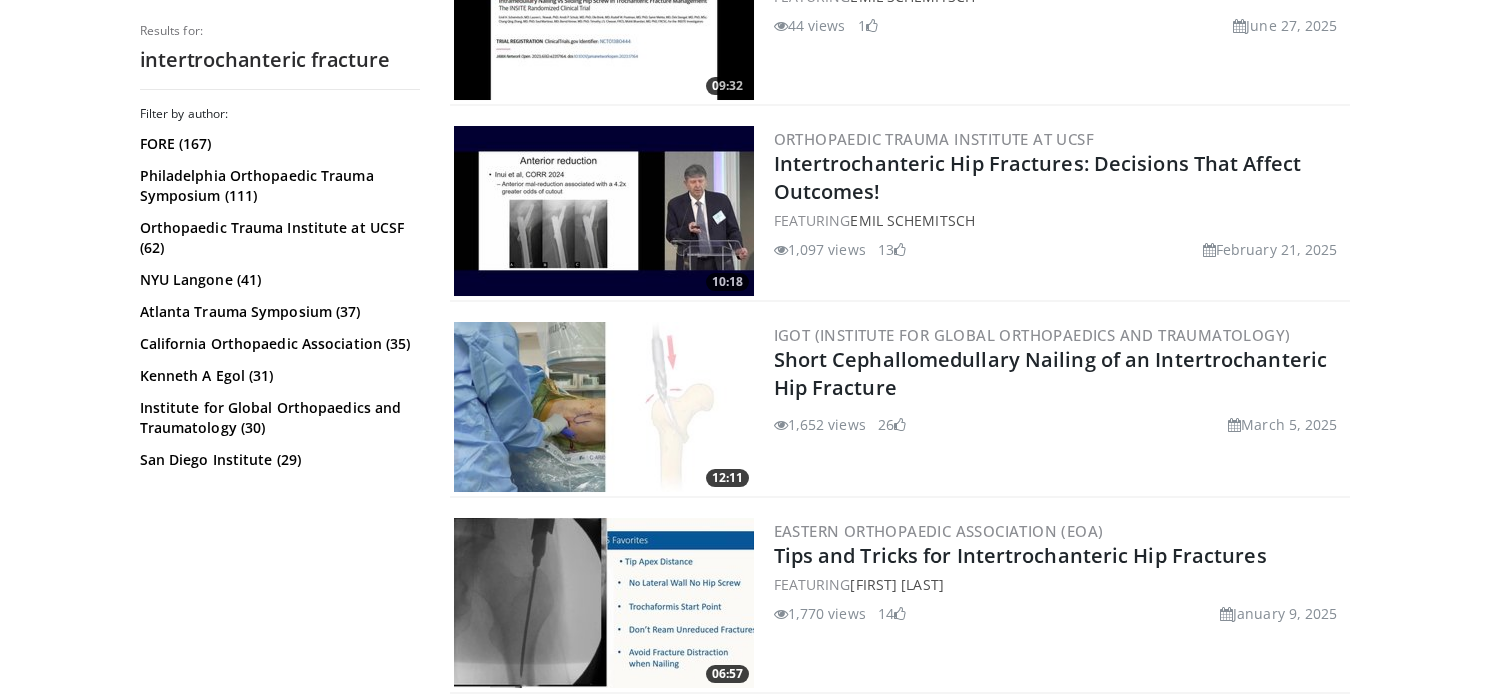 click at bounding box center [604, 407] 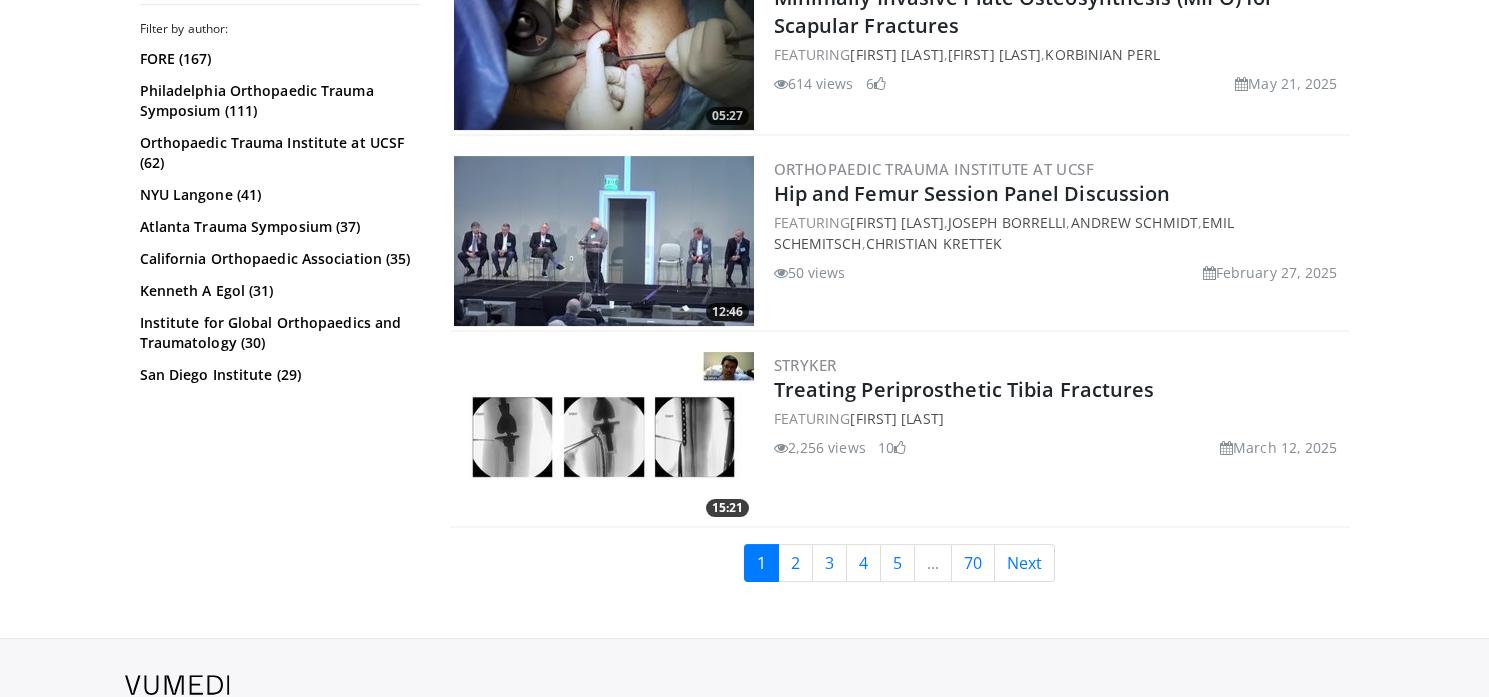 scroll, scrollTop: 5019, scrollLeft: 0, axis: vertical 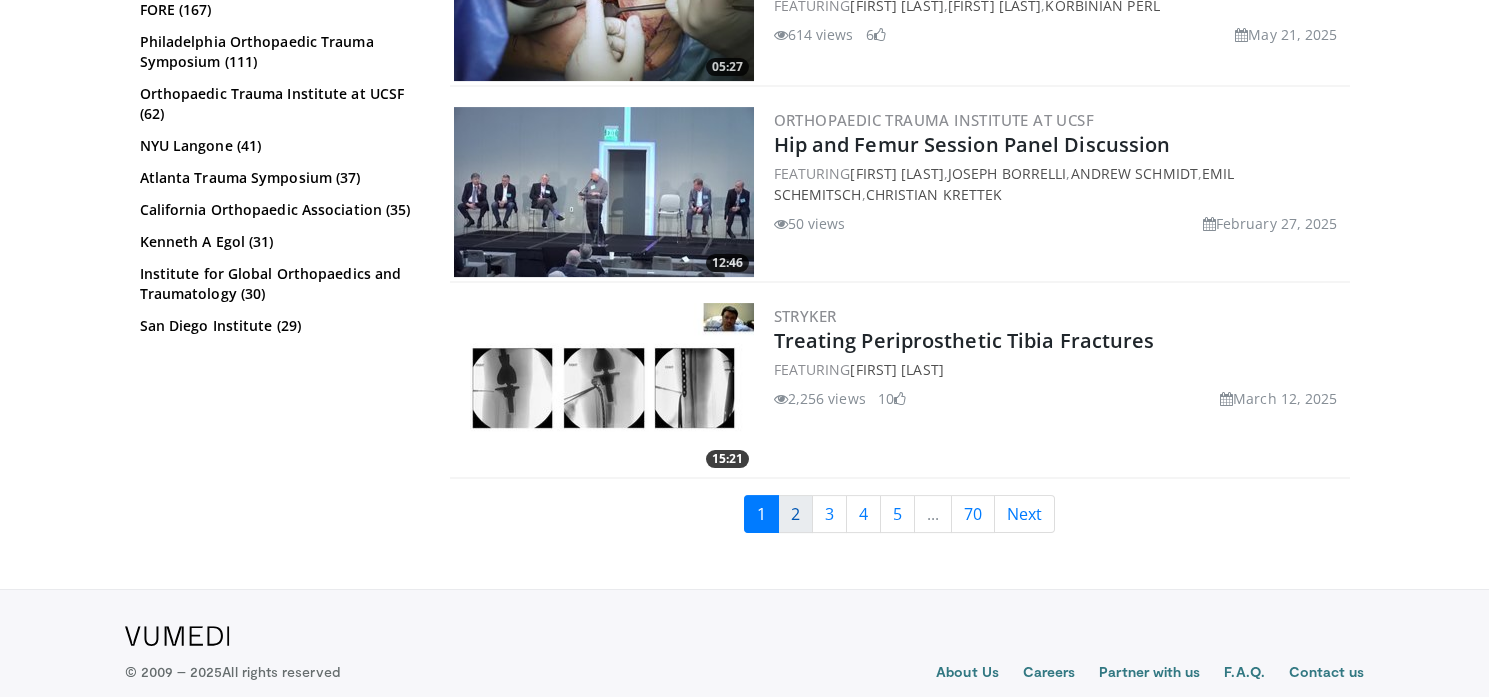click on "2" at bounding box center (795, 514) 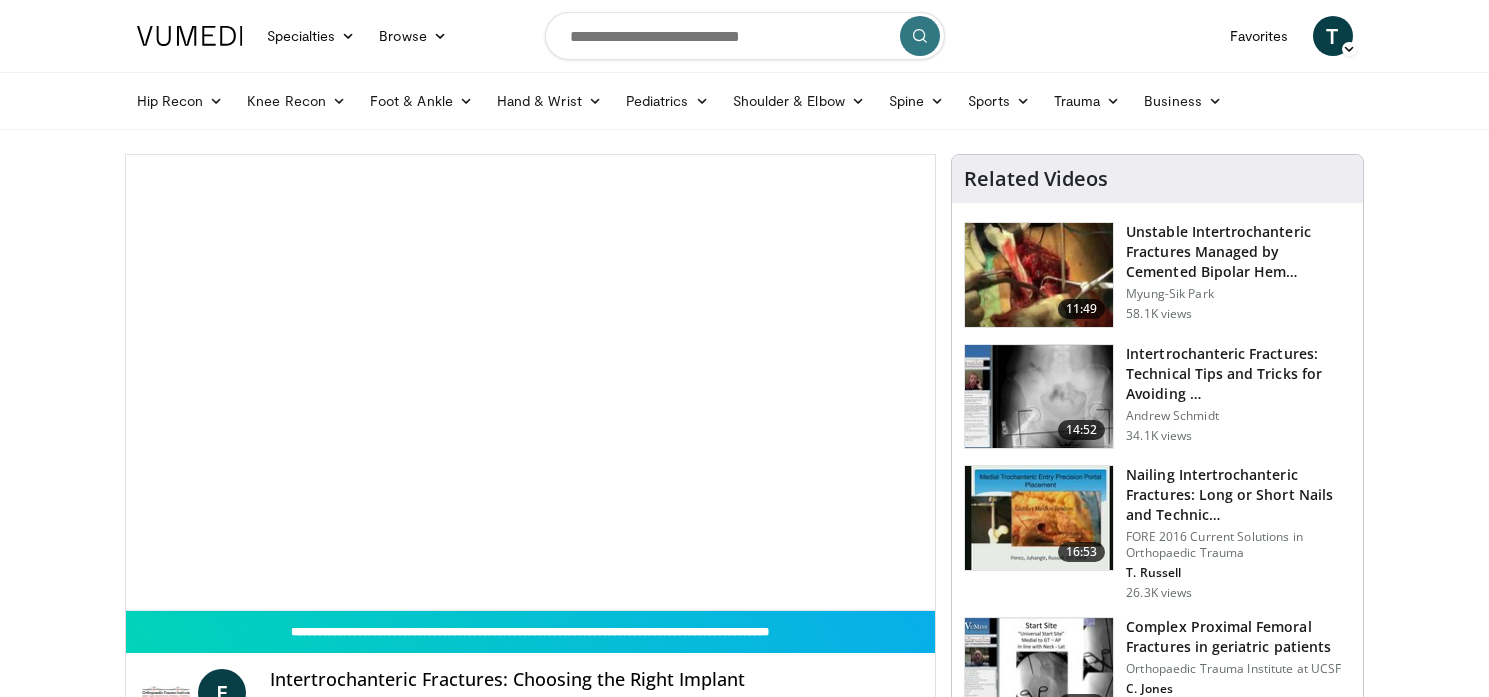 scroll, scrollTop: 0, scrollLeft: 0, axis: both 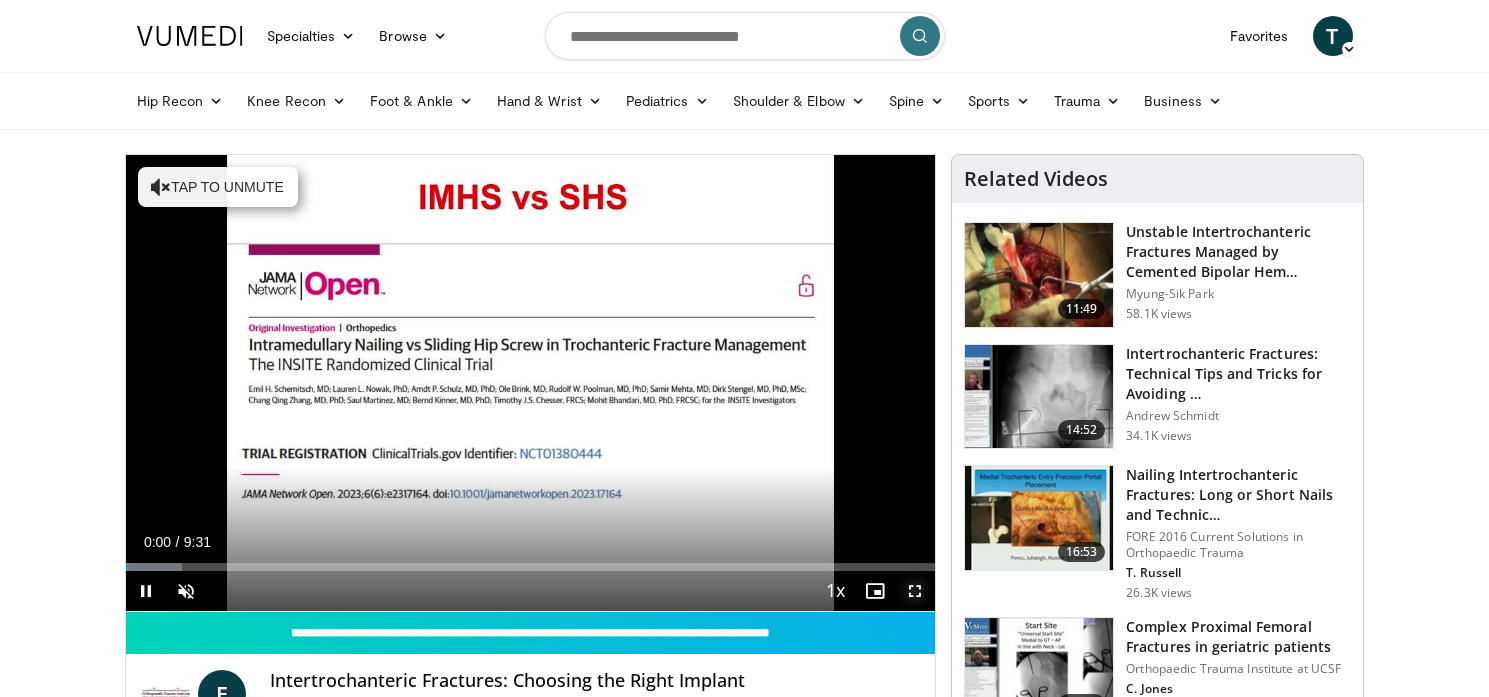 click at bounding box center (915, 591) 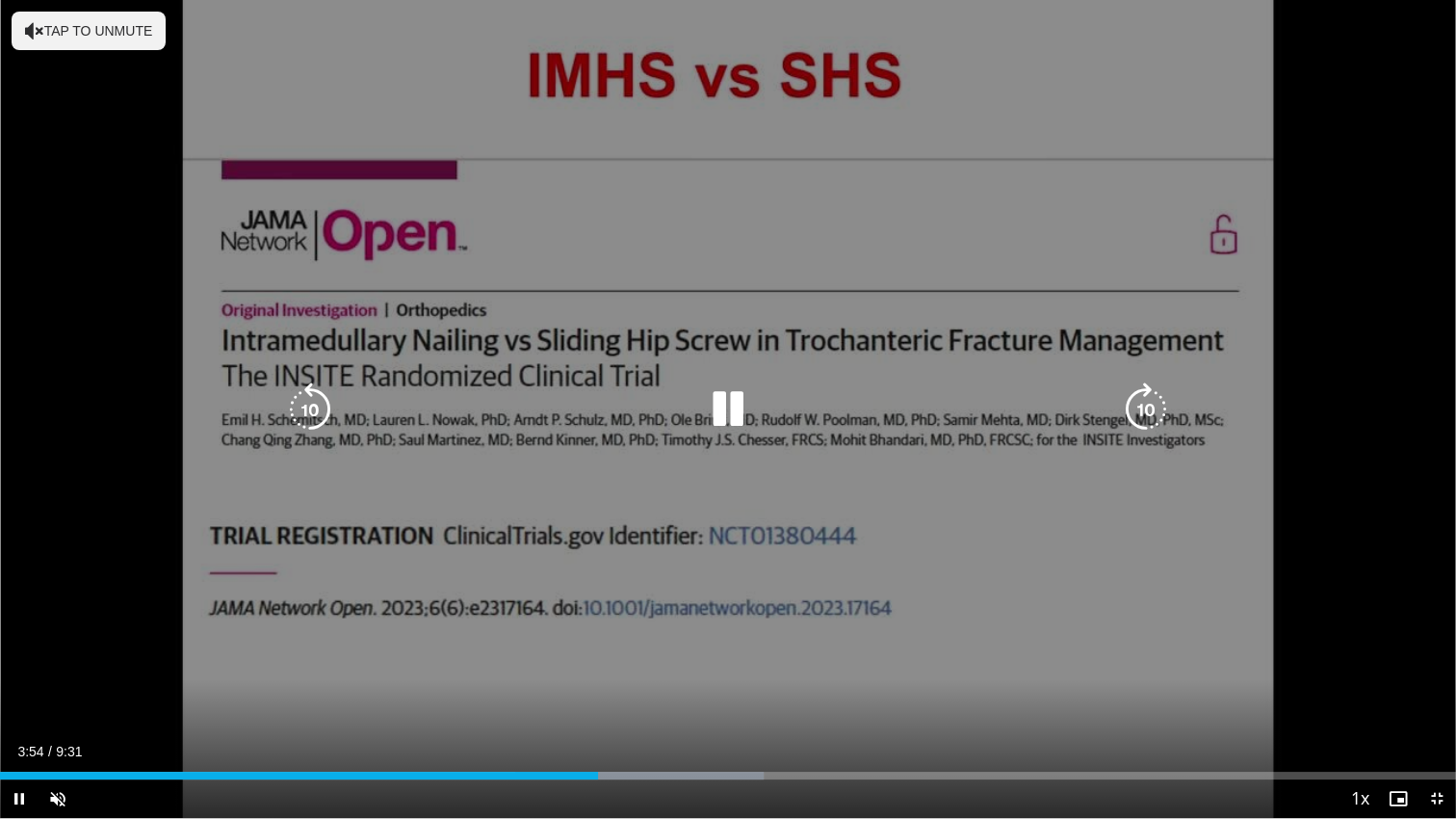 click on "10 seconds
Tap to unmute" at bounding box center (728, 409) 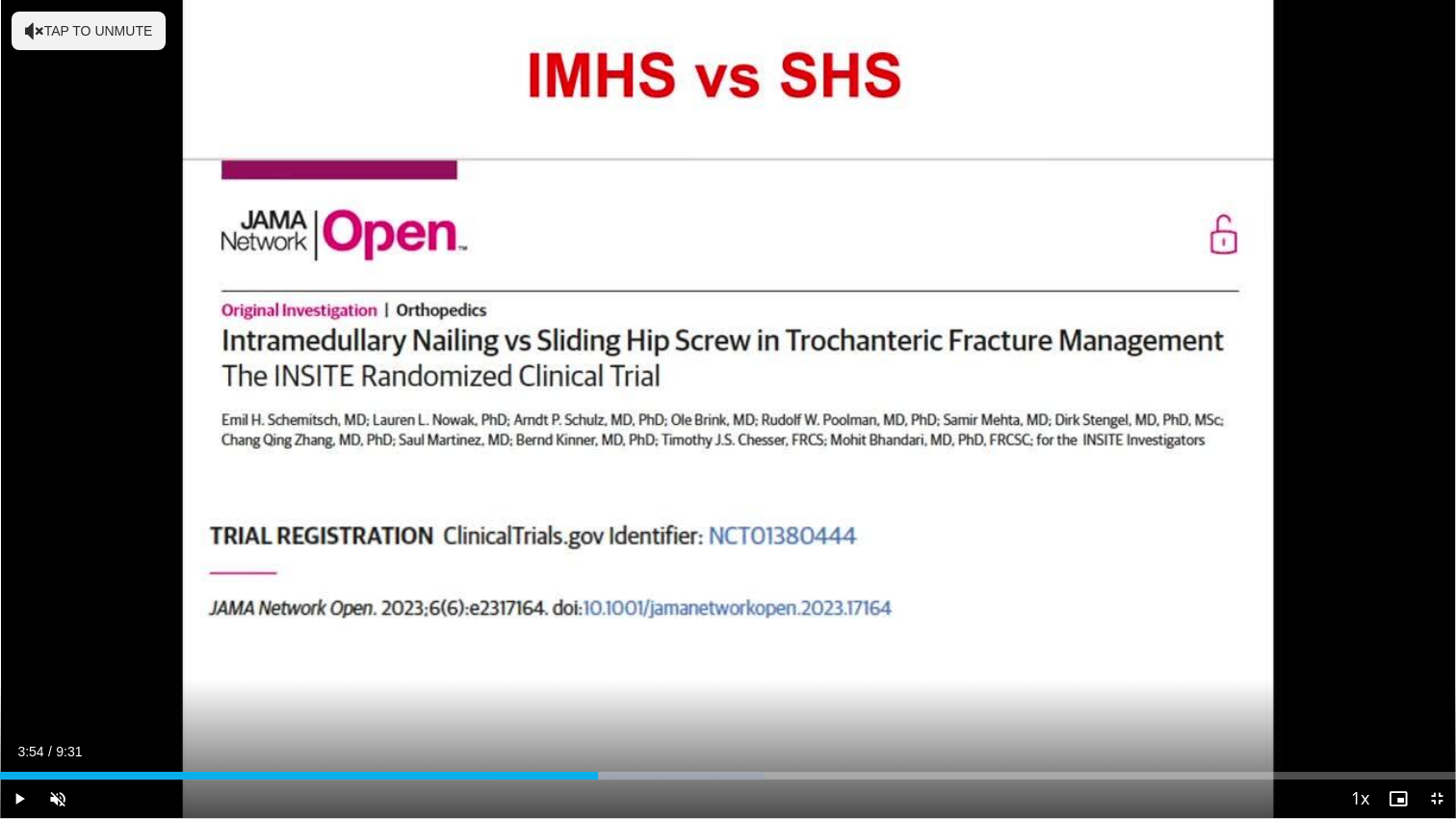 click on "10 seconds
Tap to unmute" at bounding box center (728, 409) 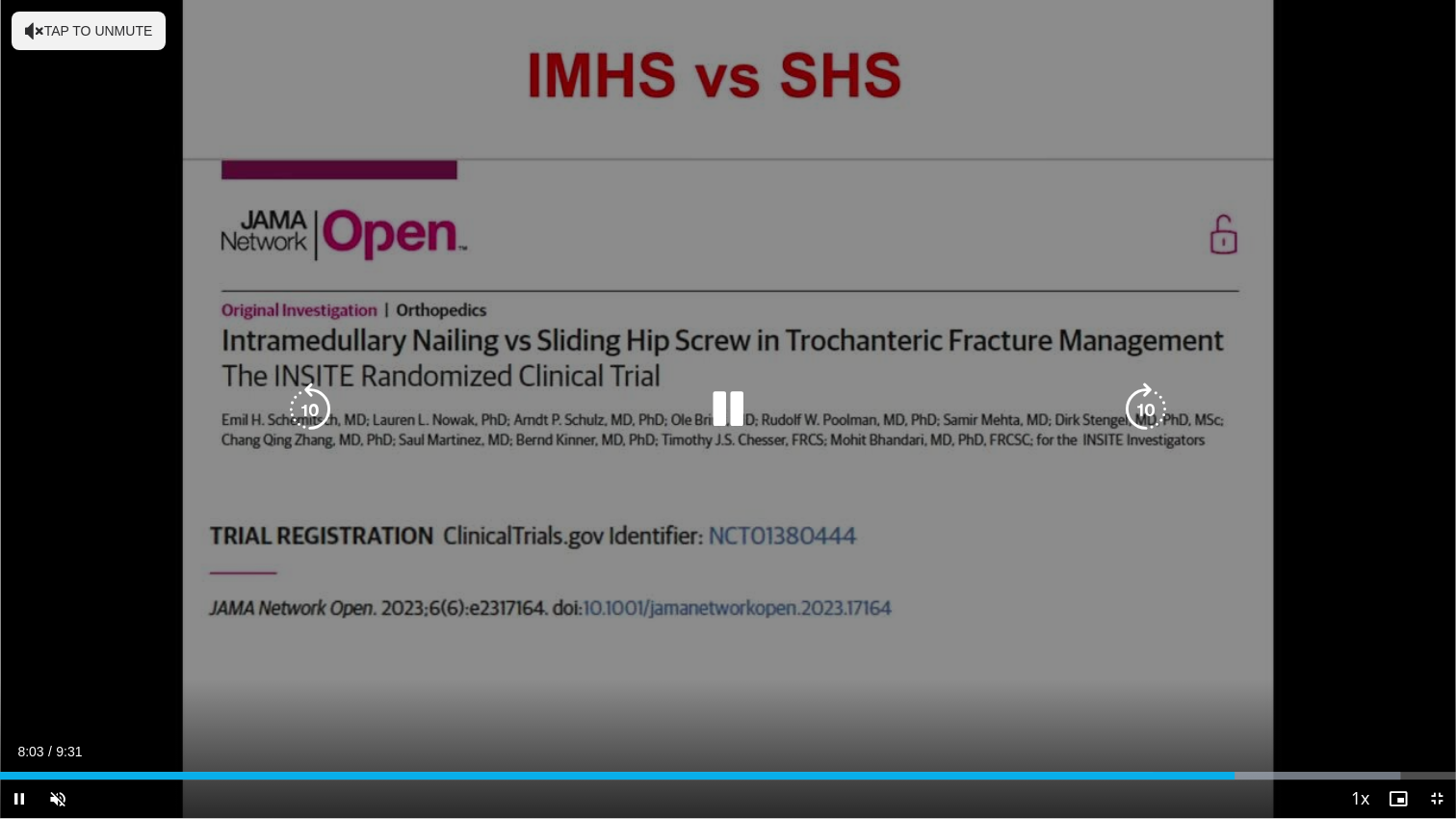click on "10 seconds
Tap to unmute" at bounding box center [728, 409] 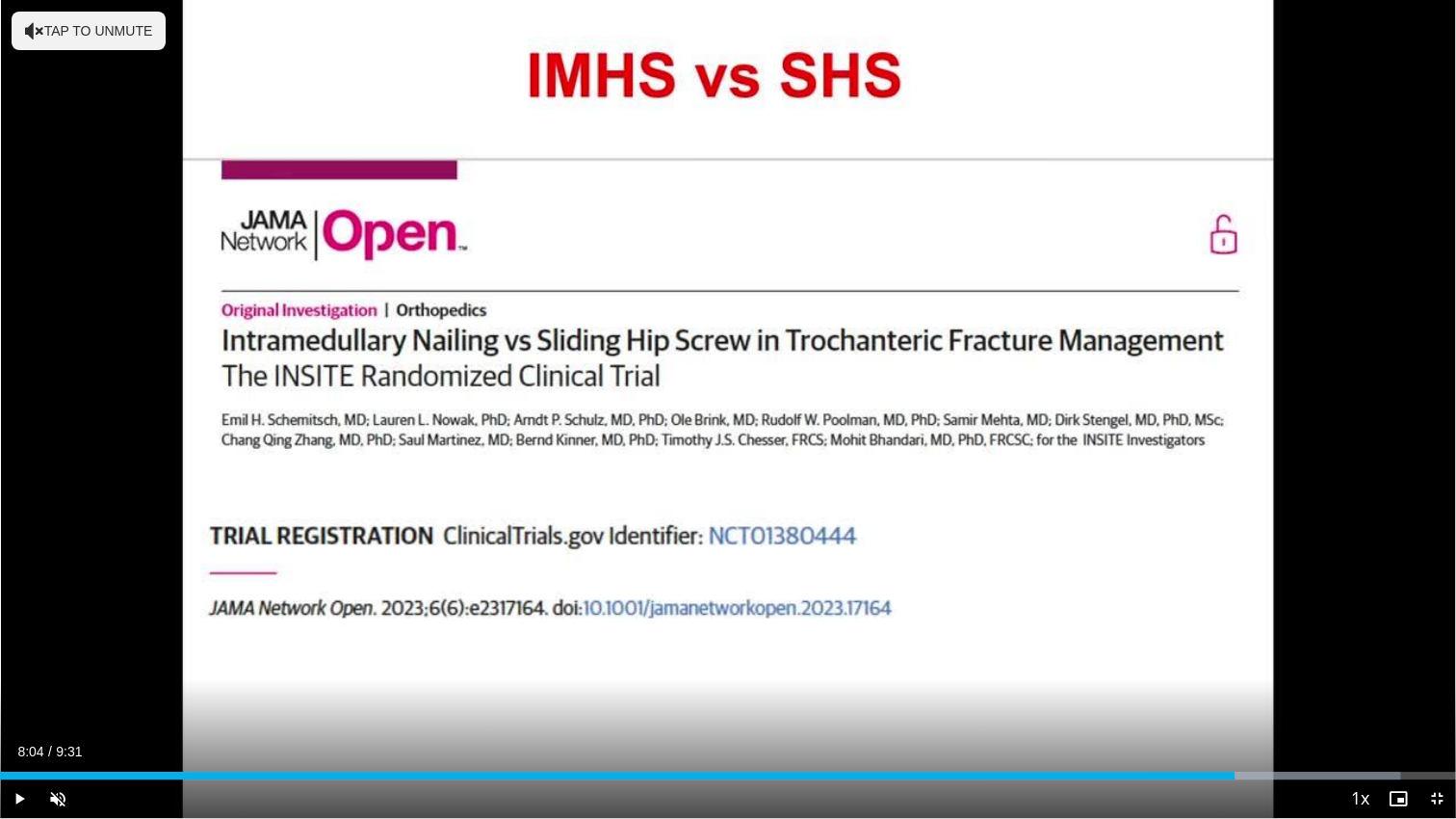 click on "10 seconds
Tap to unmute" at bounding box center (728, 409) 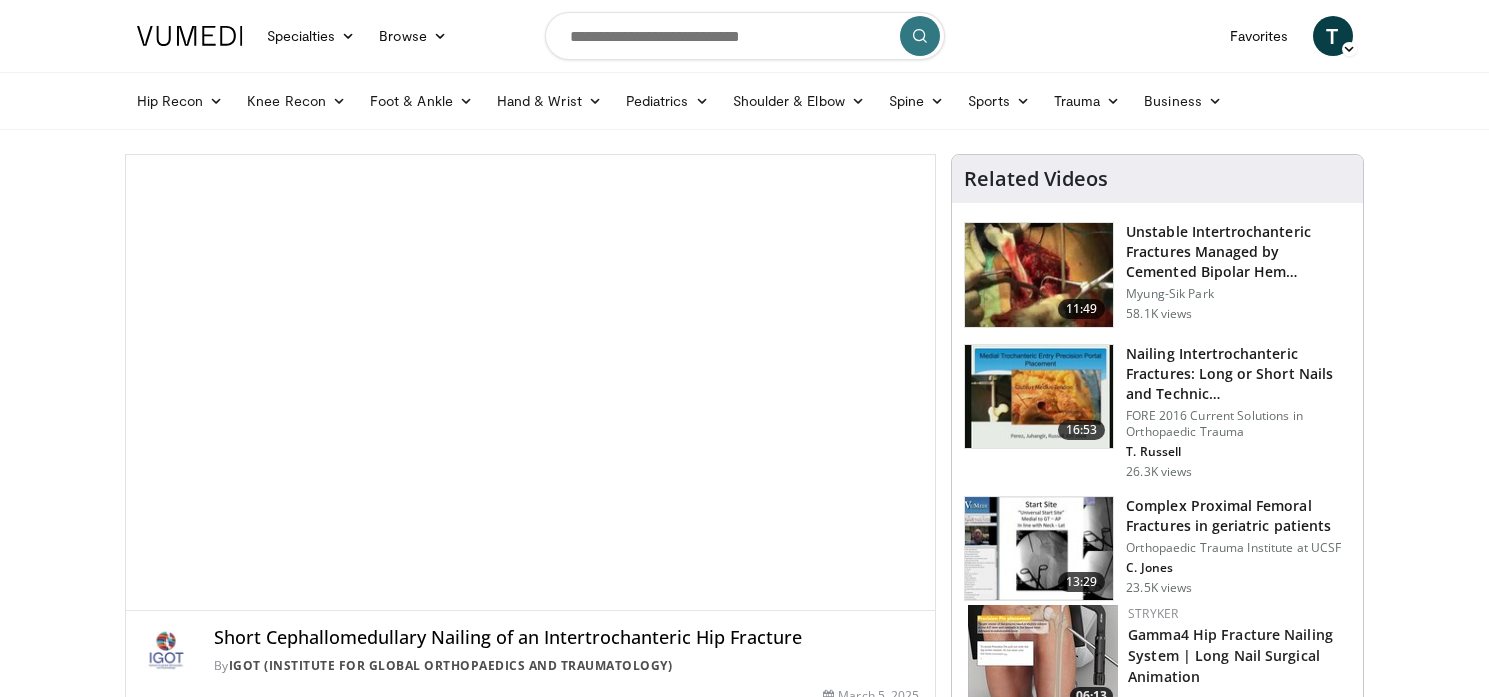 scroll, scrollTop: 0, scrollLeft: 0, axis: both 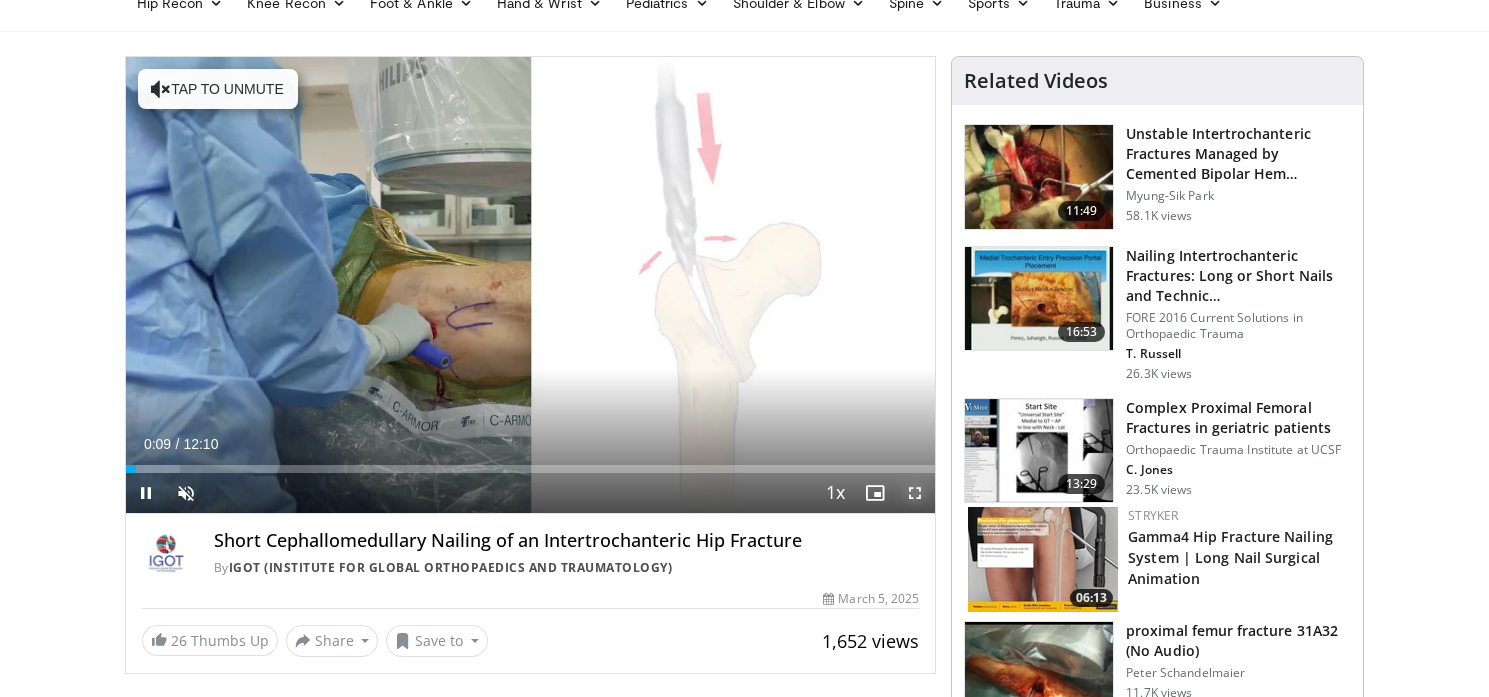 click at bounding box center (915, 493) 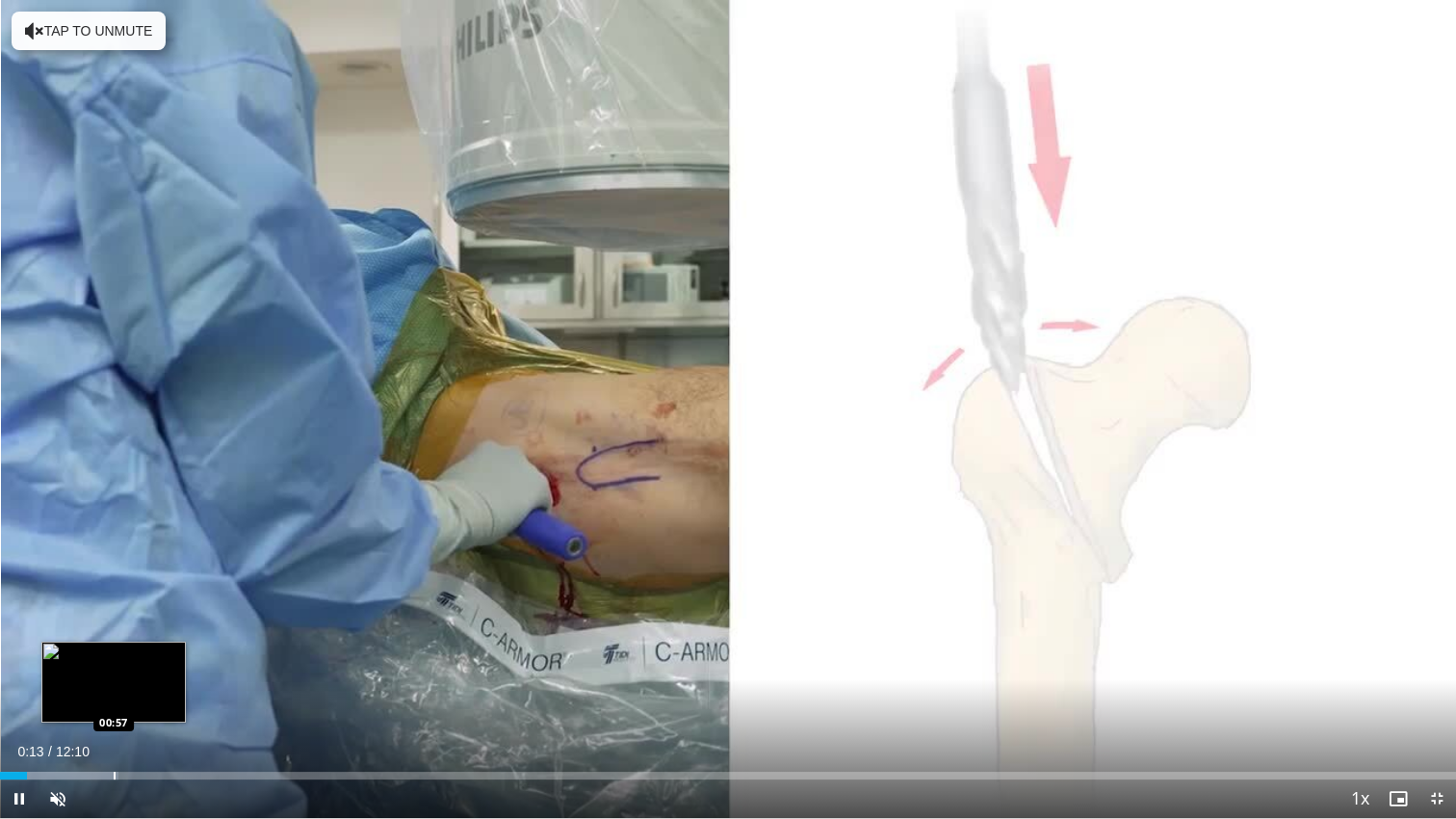 click on "Loaded :  8.14% 00:13 00:57" at bounding box center (728, 770) 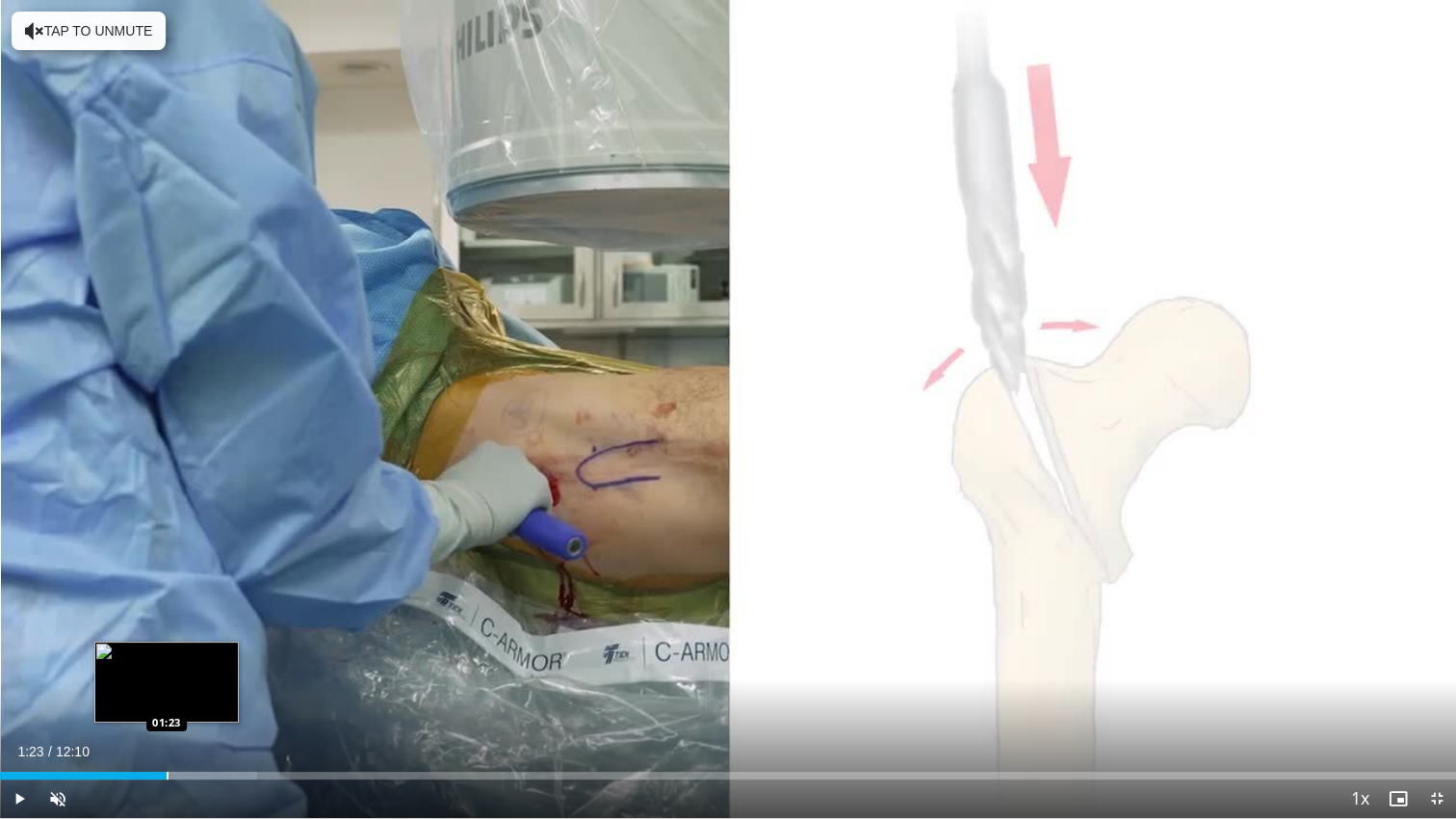 click at bounding box center (168, 776) 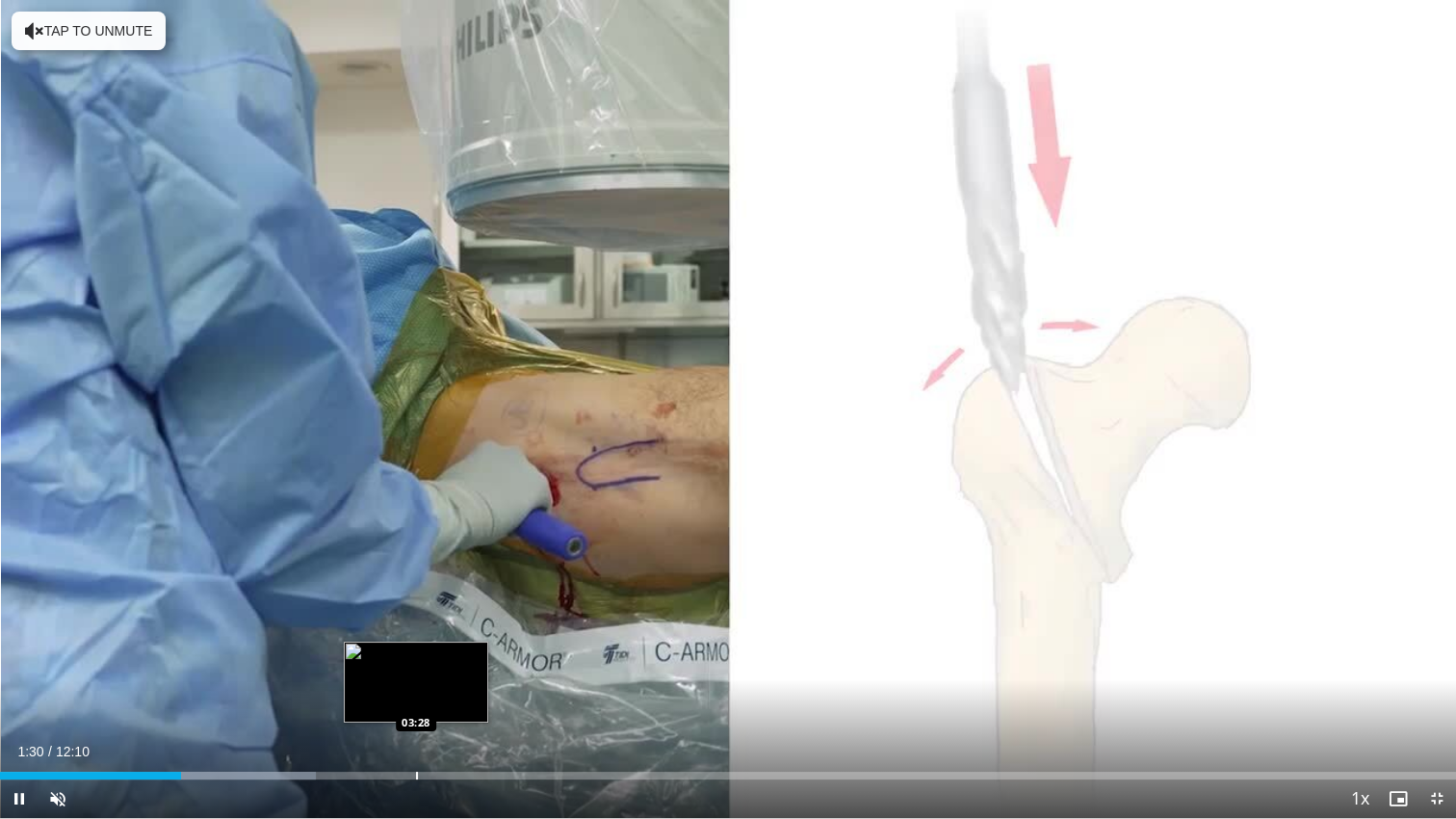 click on "Loaded :  21.71% 01:30 03:28" at bounding box center [728, 770] 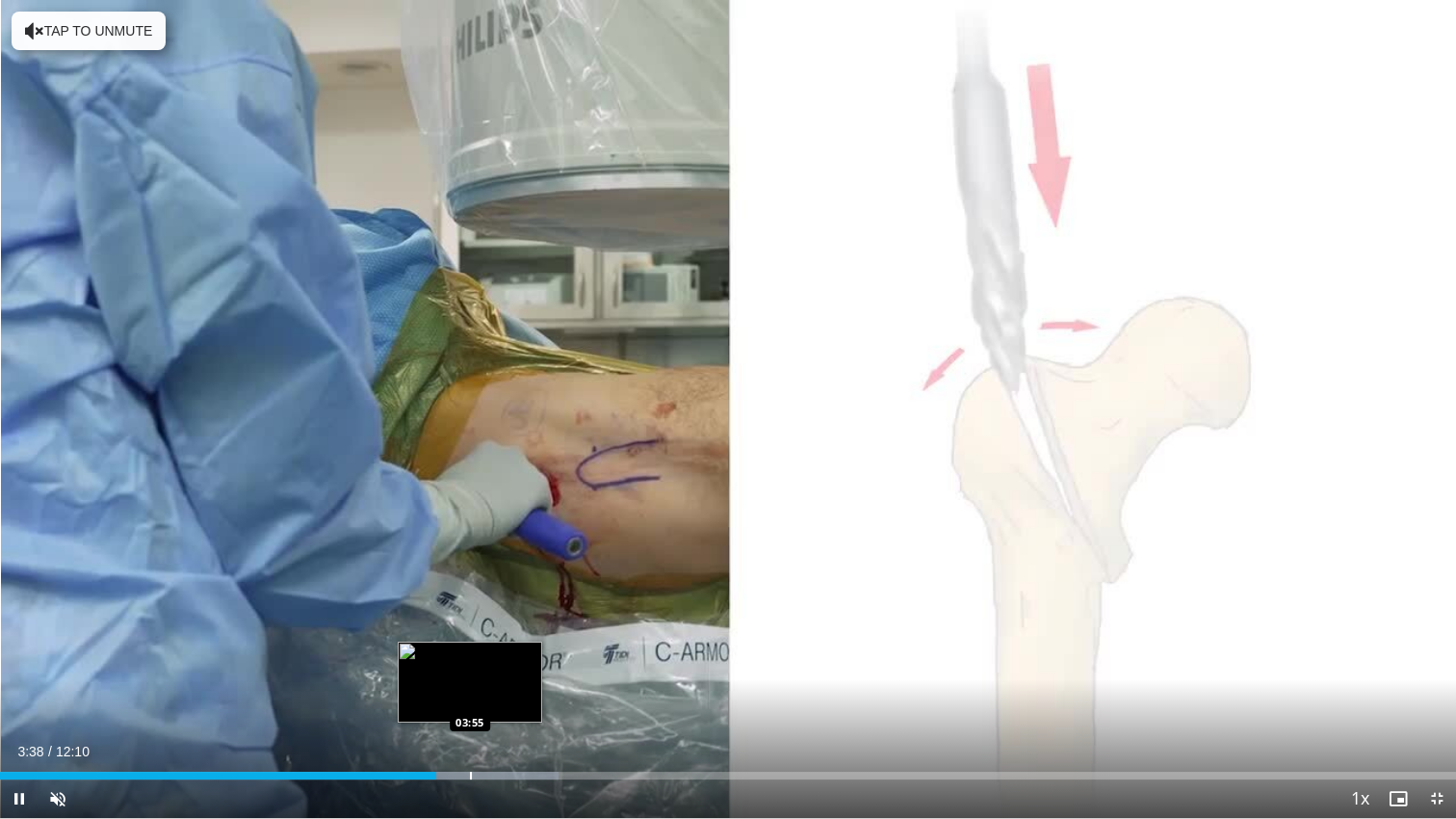 click at bounding box center (471, 776) 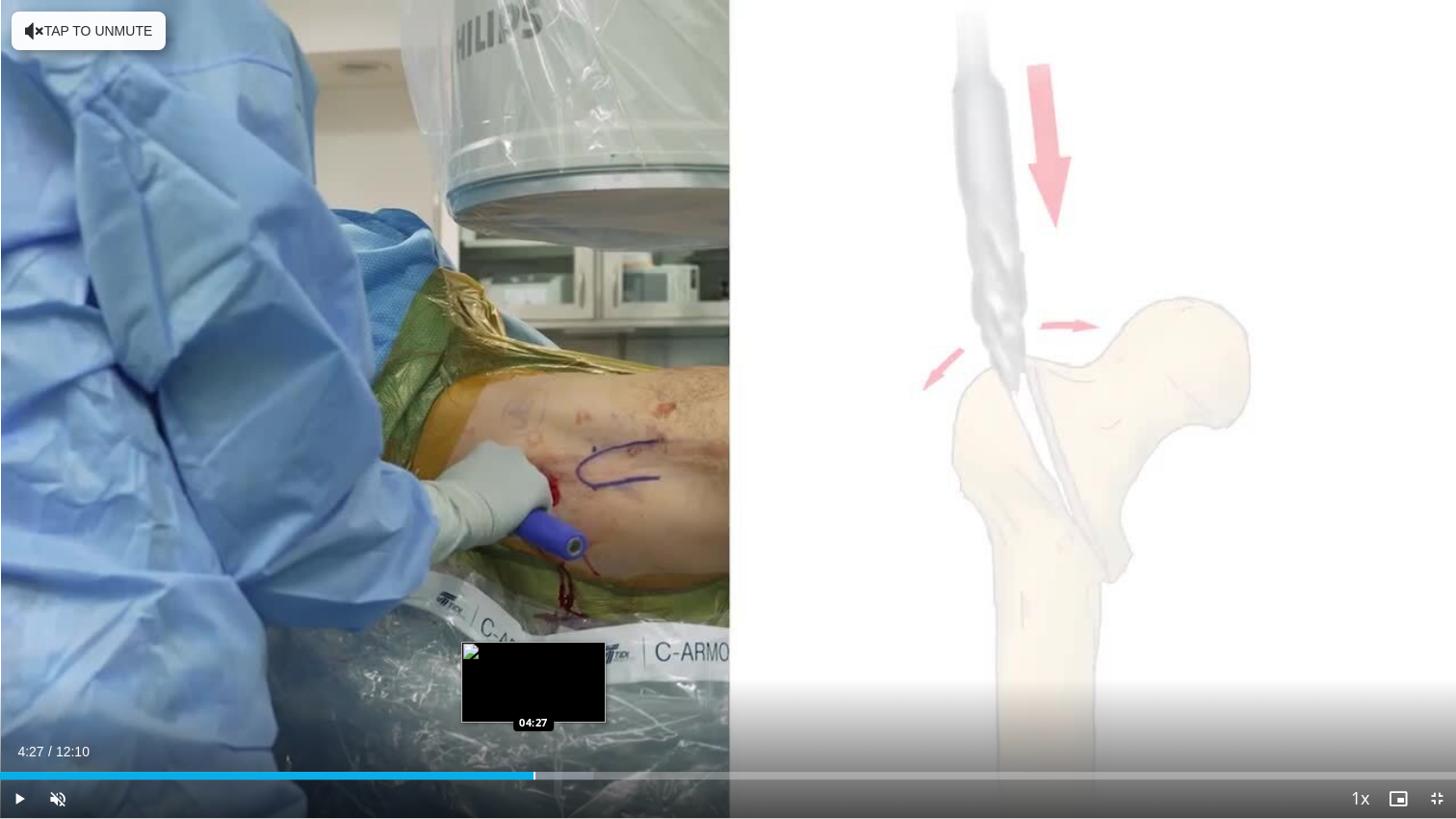 click on "Loaded :  40.72% 03:57 04:27" at bounding box center (728, 770) 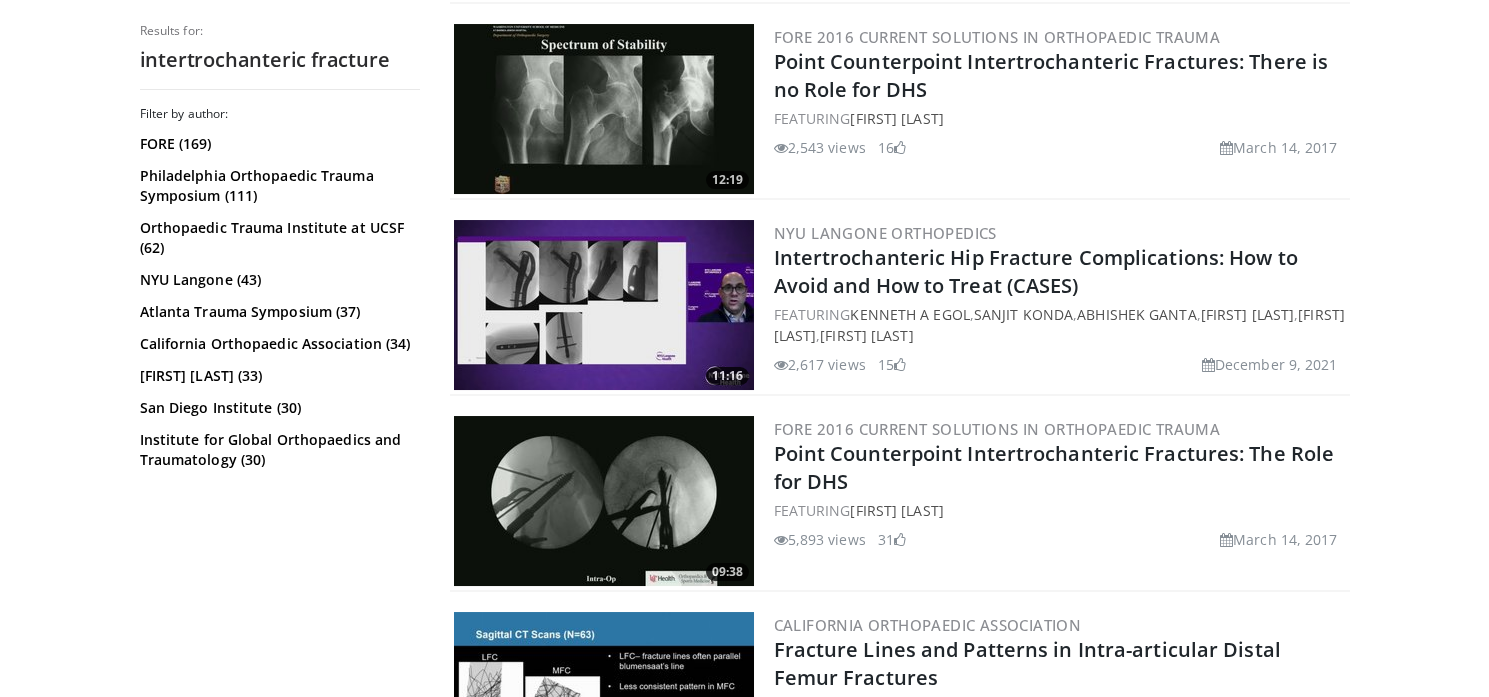 scroll, scrollTop: 2165, scrollLeft: 0, axis: vertical 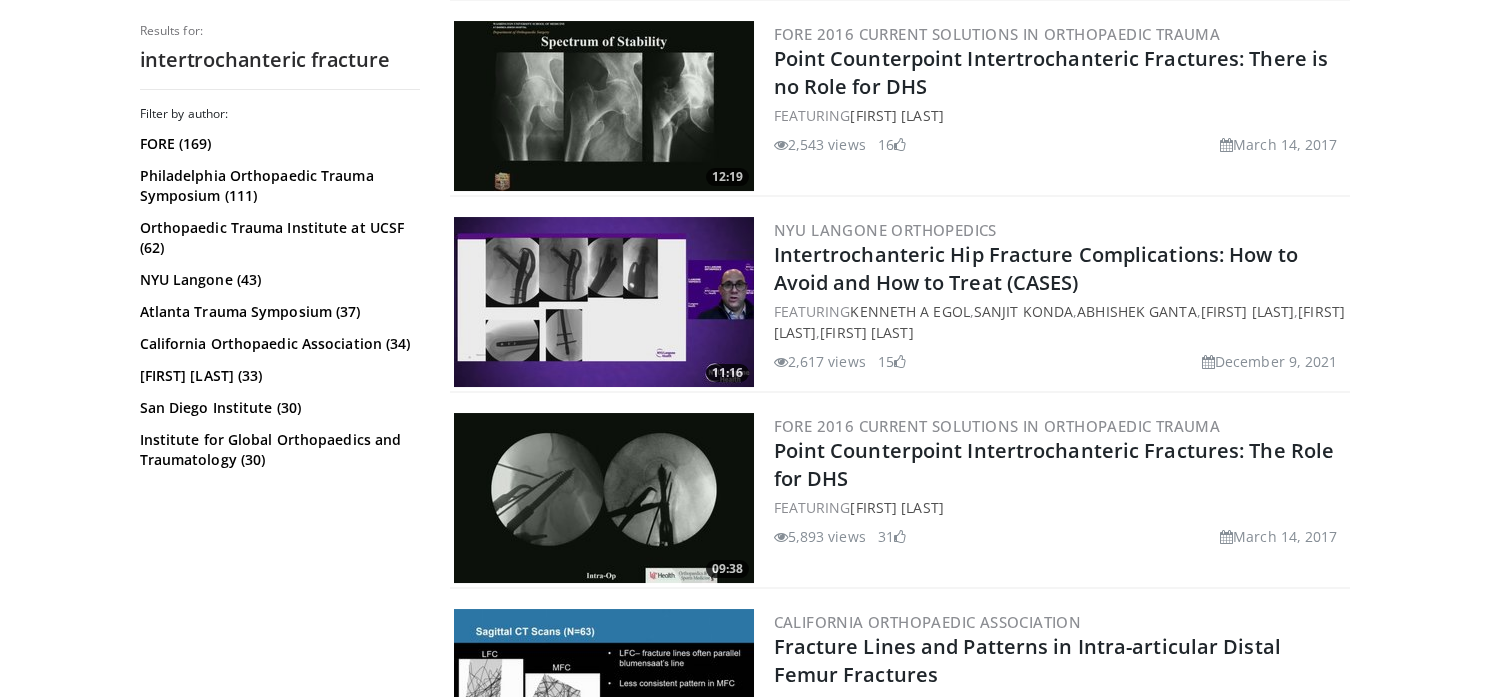 click at bounding box center [604, 302] 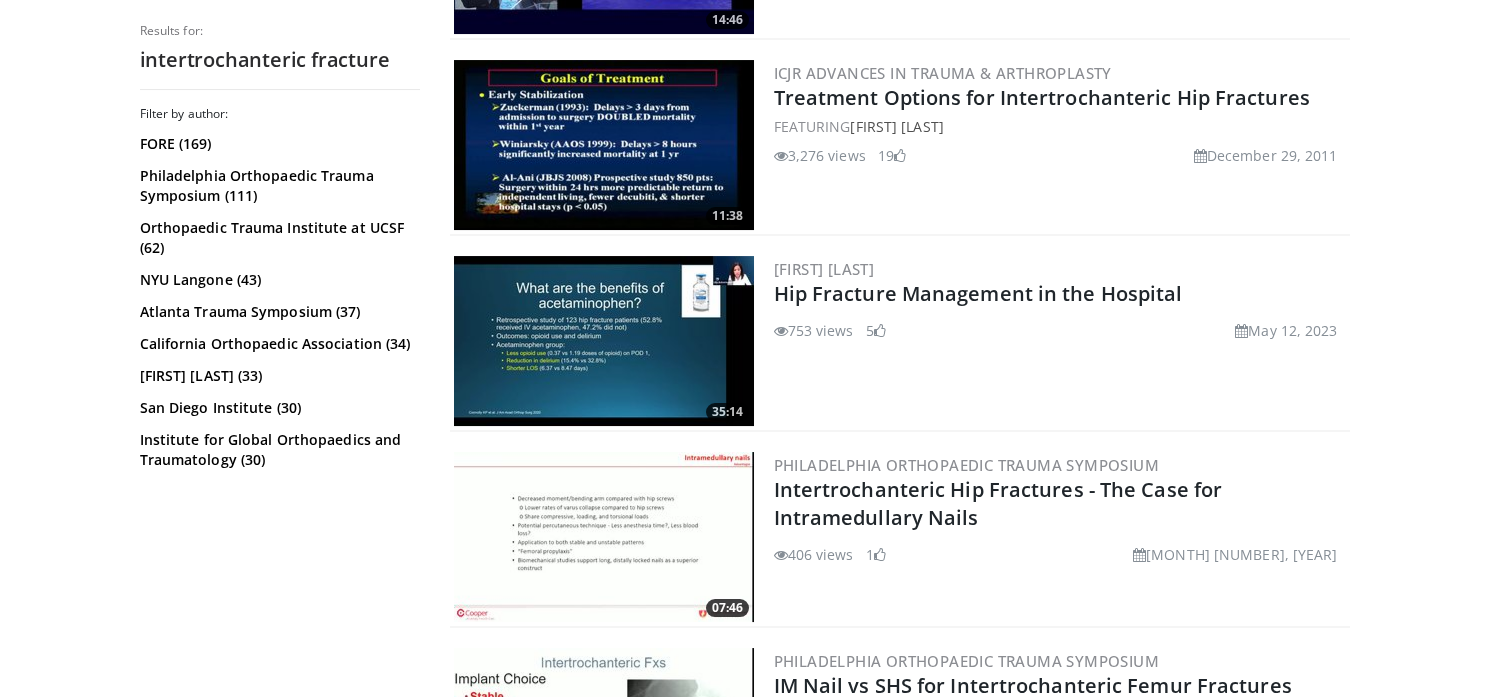 scroll, scrollTop: 3543, scrollLeft: 0, axis: vertical 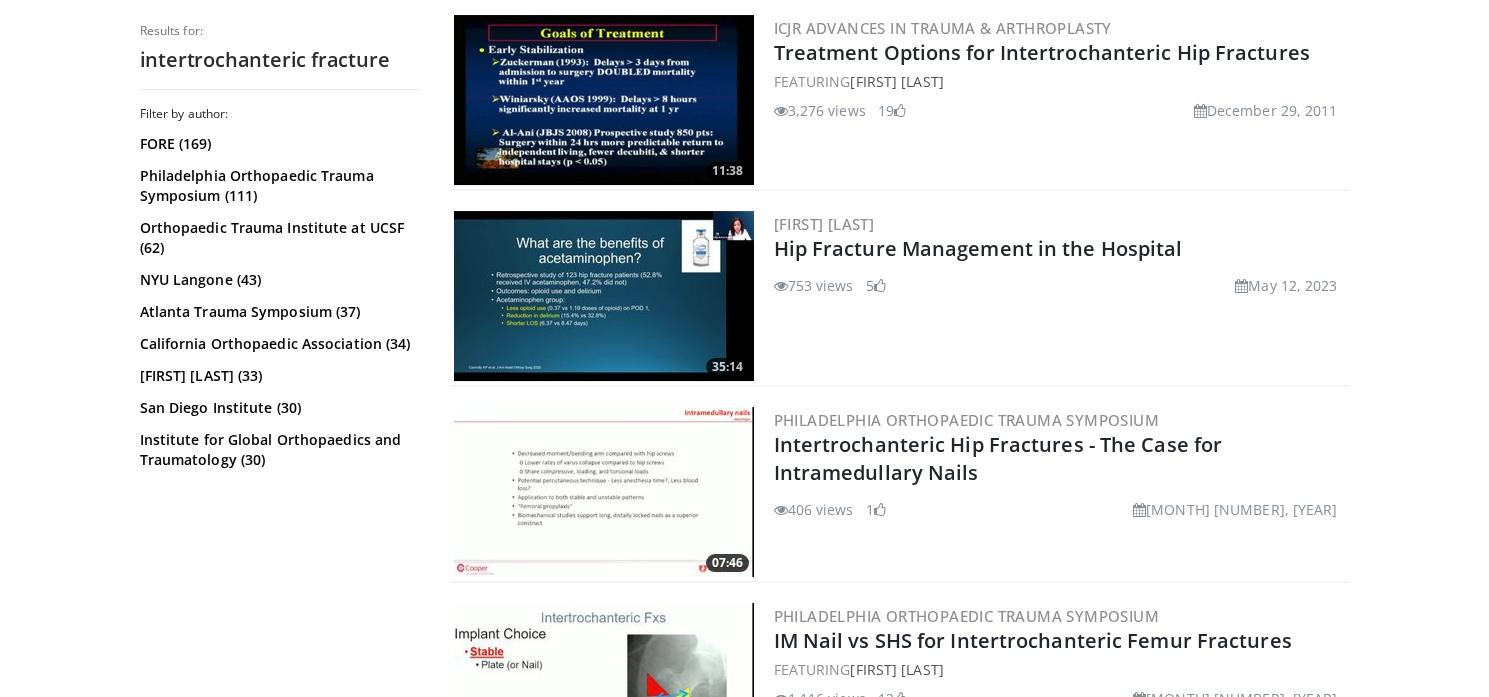 click at bounding box center (604, 492) 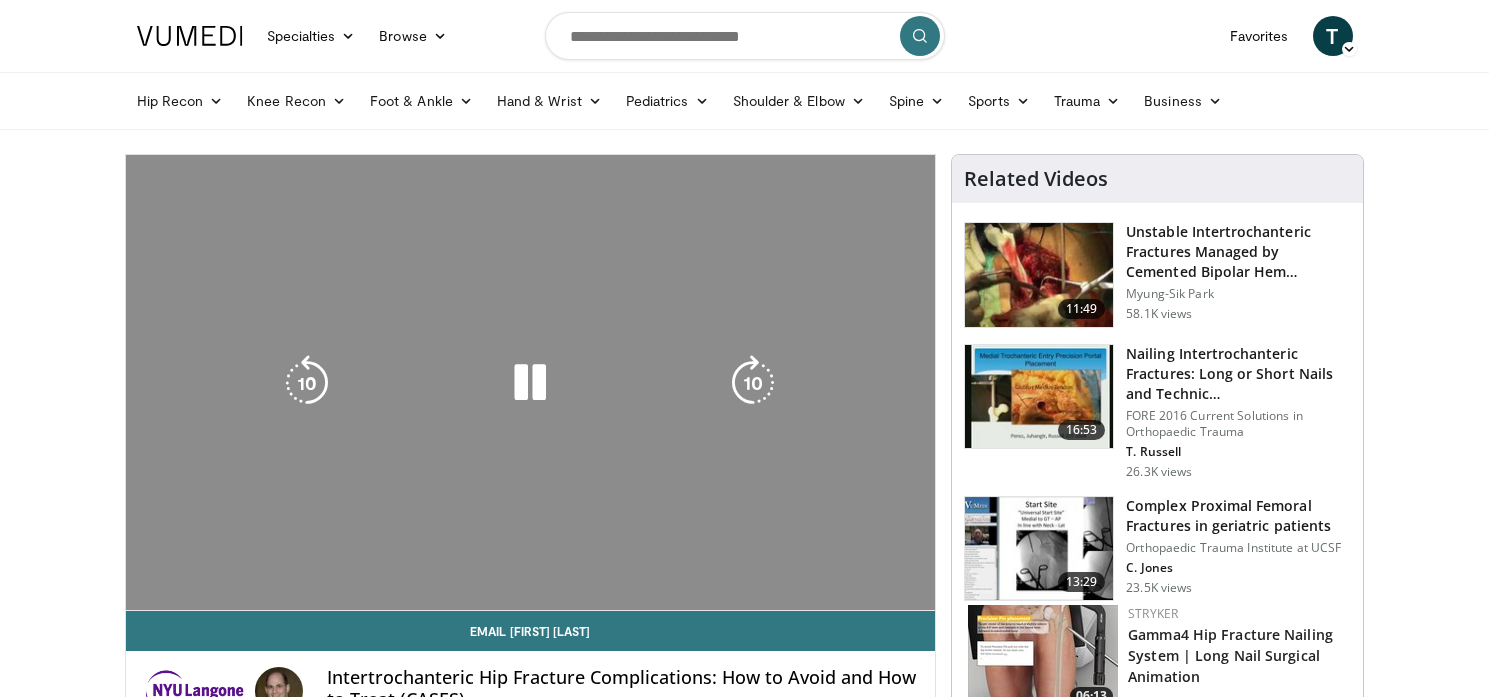 scroll, scrollTop: 0, scrollLeft: 0, axis: both 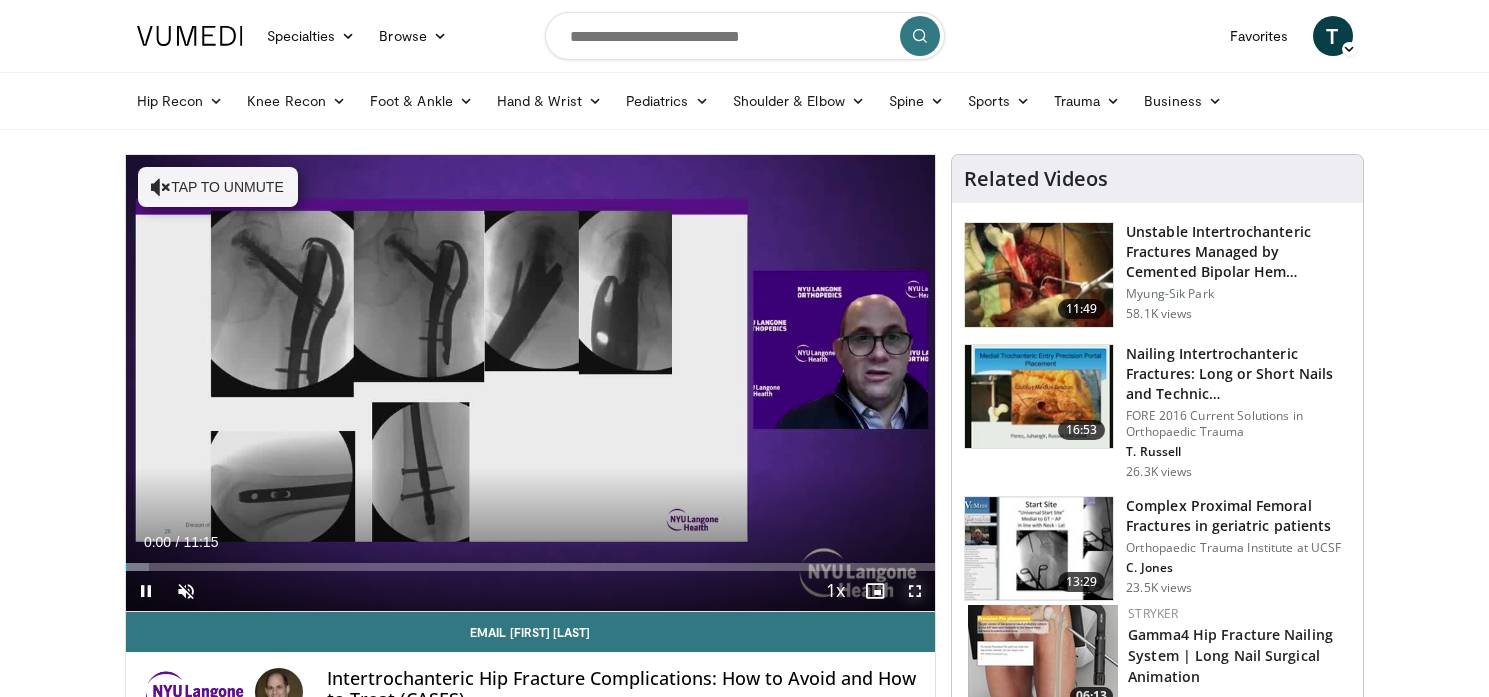 click at bounding box center (915, 591) 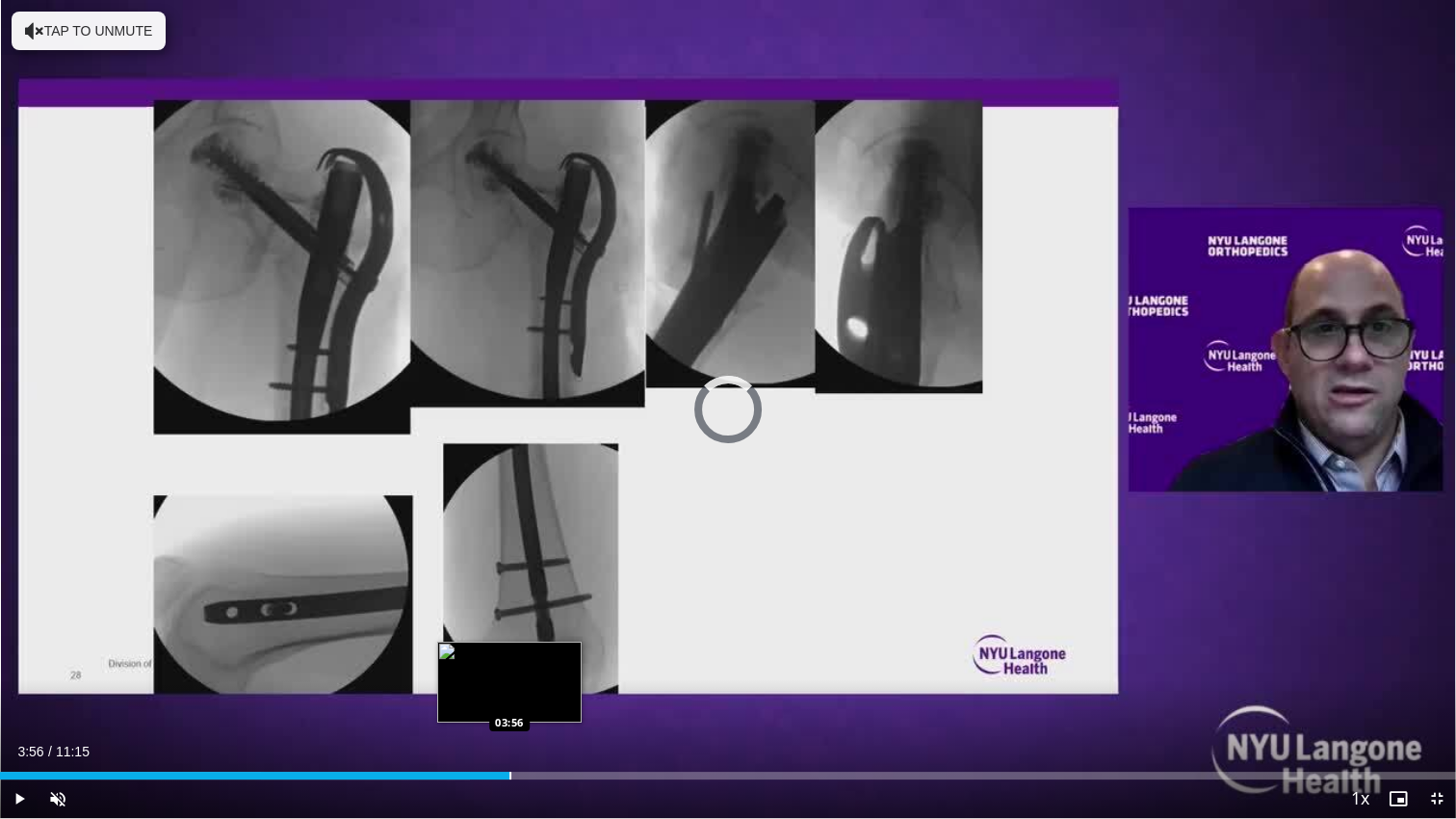 click at bounding box center (510, 776) 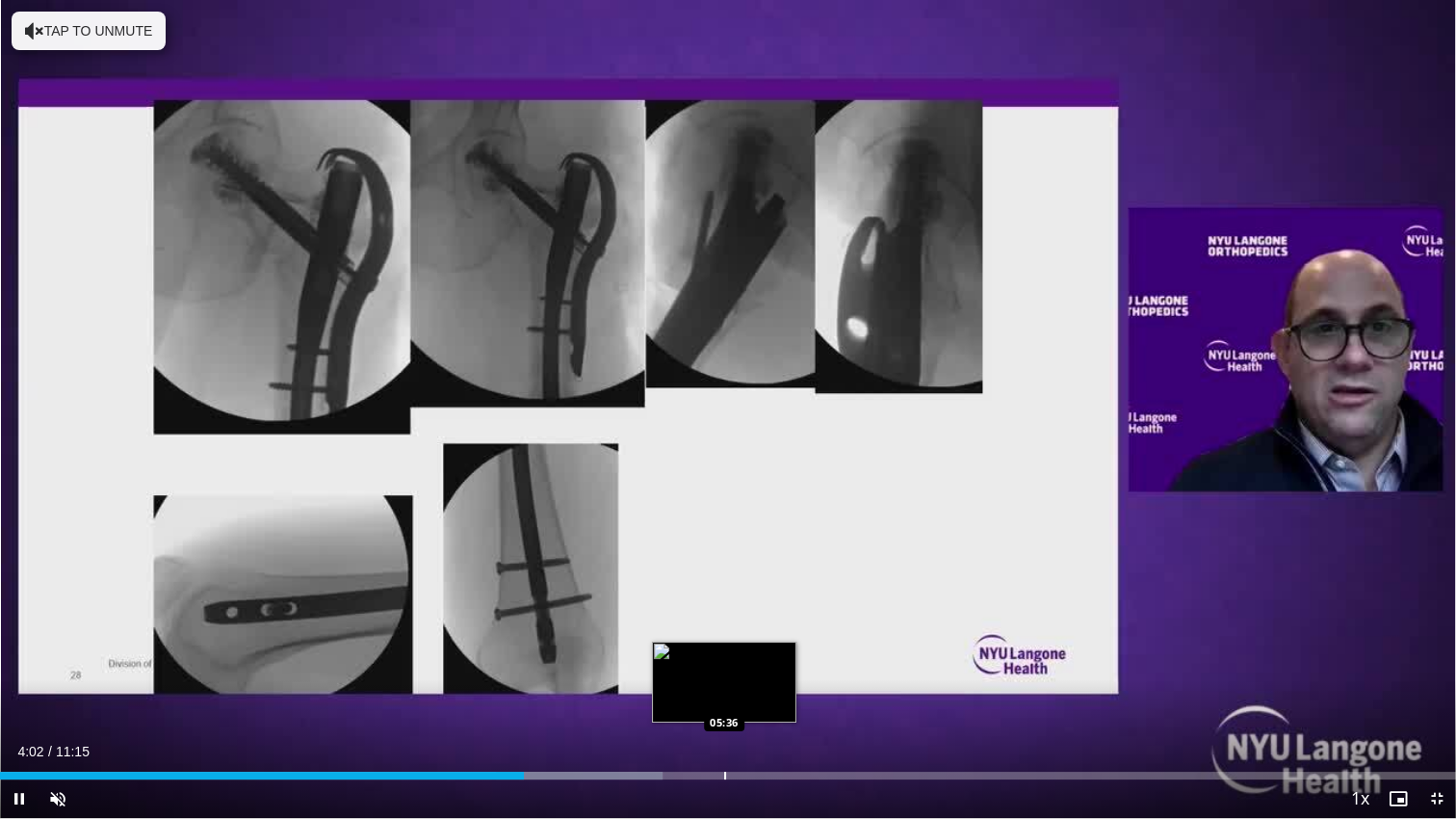 click at bounding box center (725, 776) 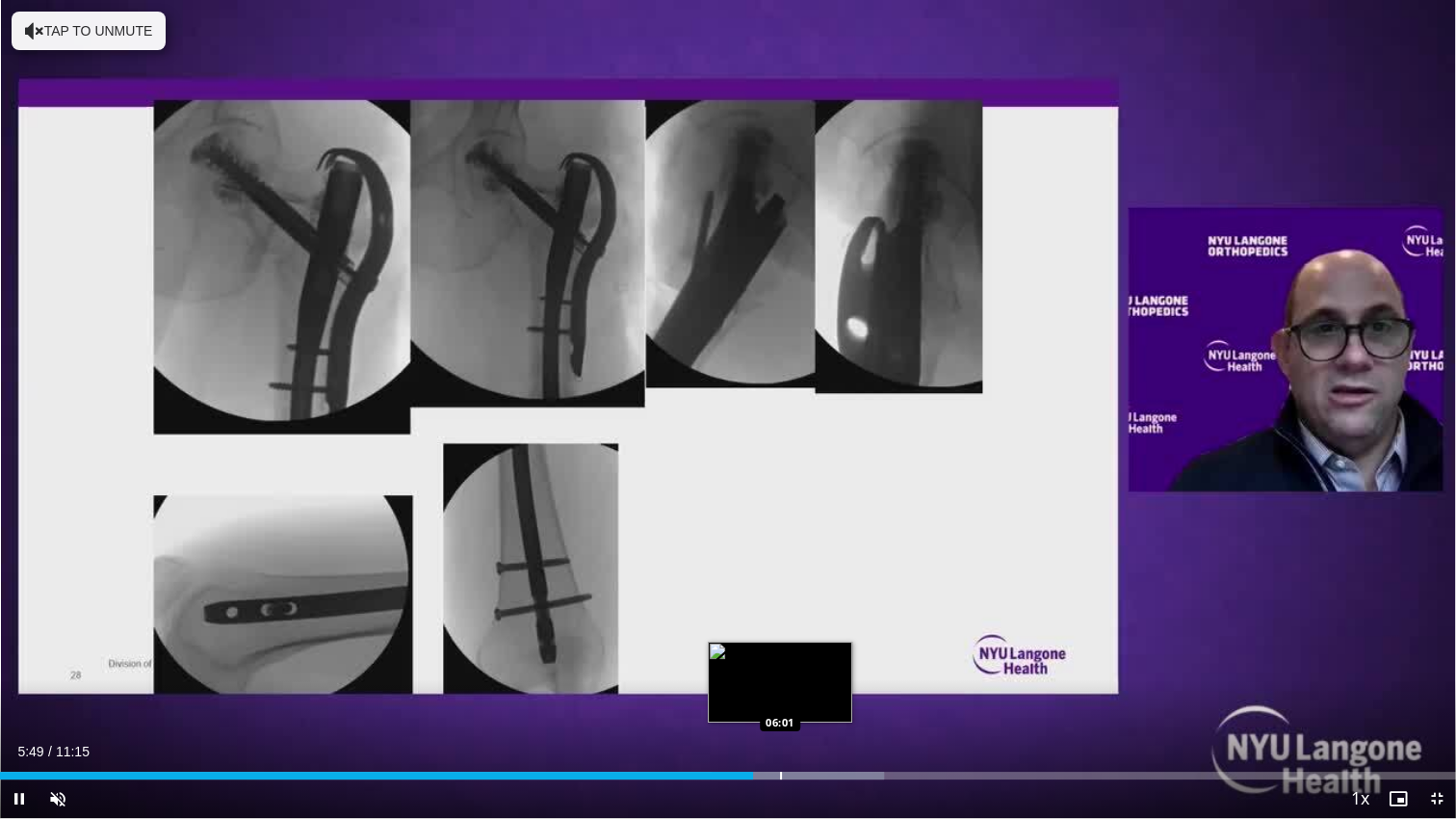 click on "Loaded :  60.74% [TIME] [TIME]" at bounding box center [728, 770] 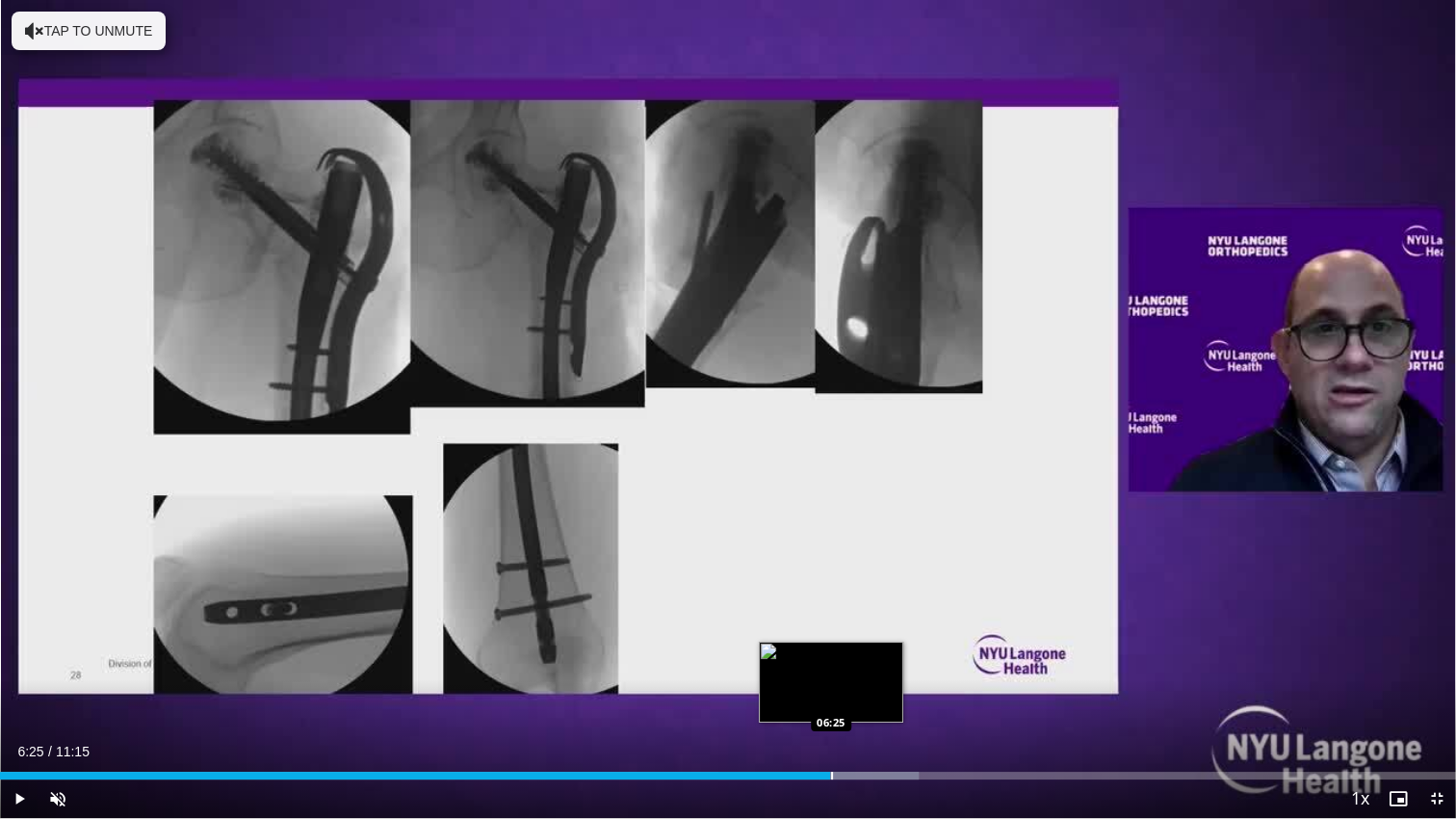 click at bounding box center [819, 776] 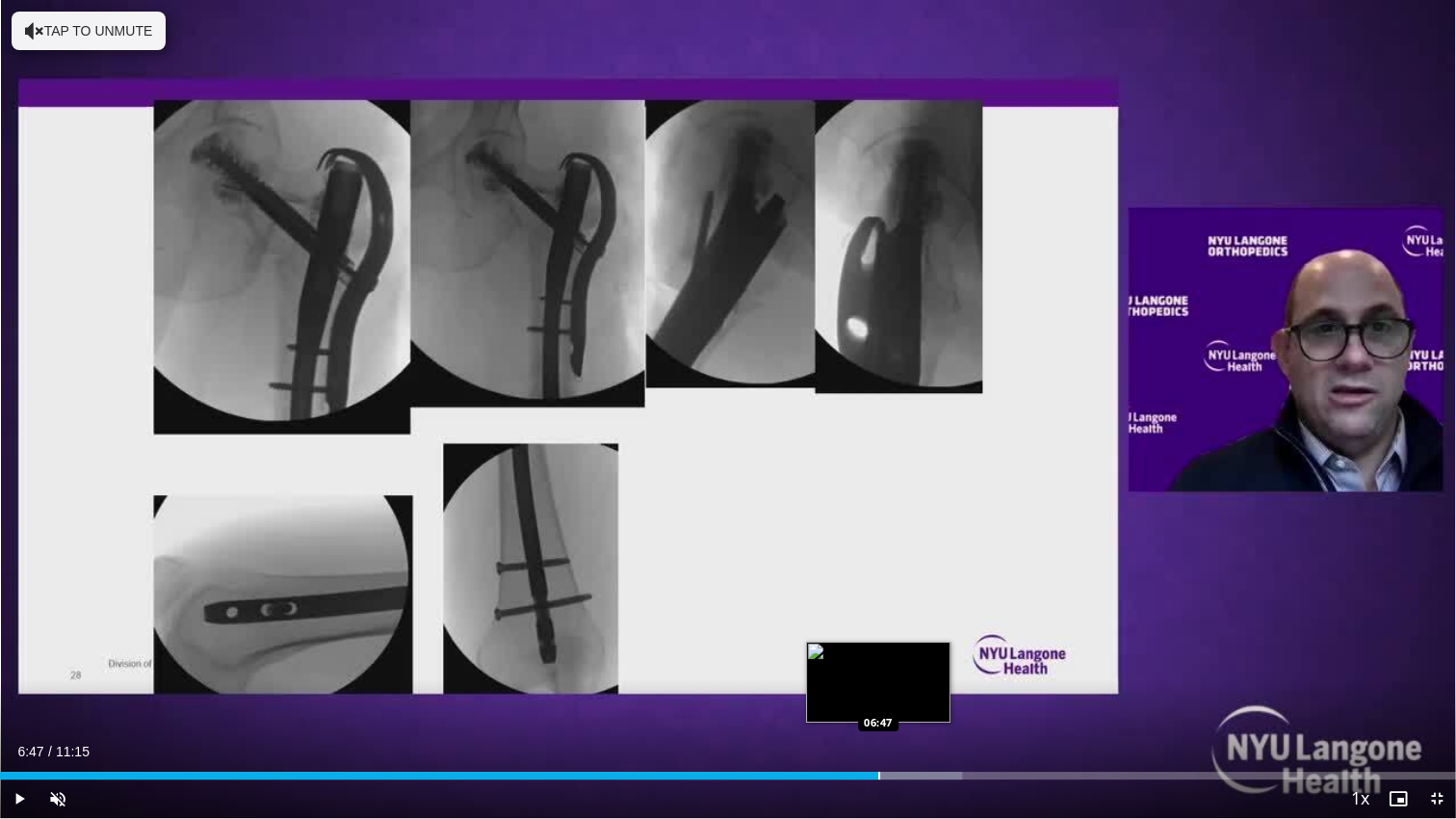 click at bounding box center [879, 776] 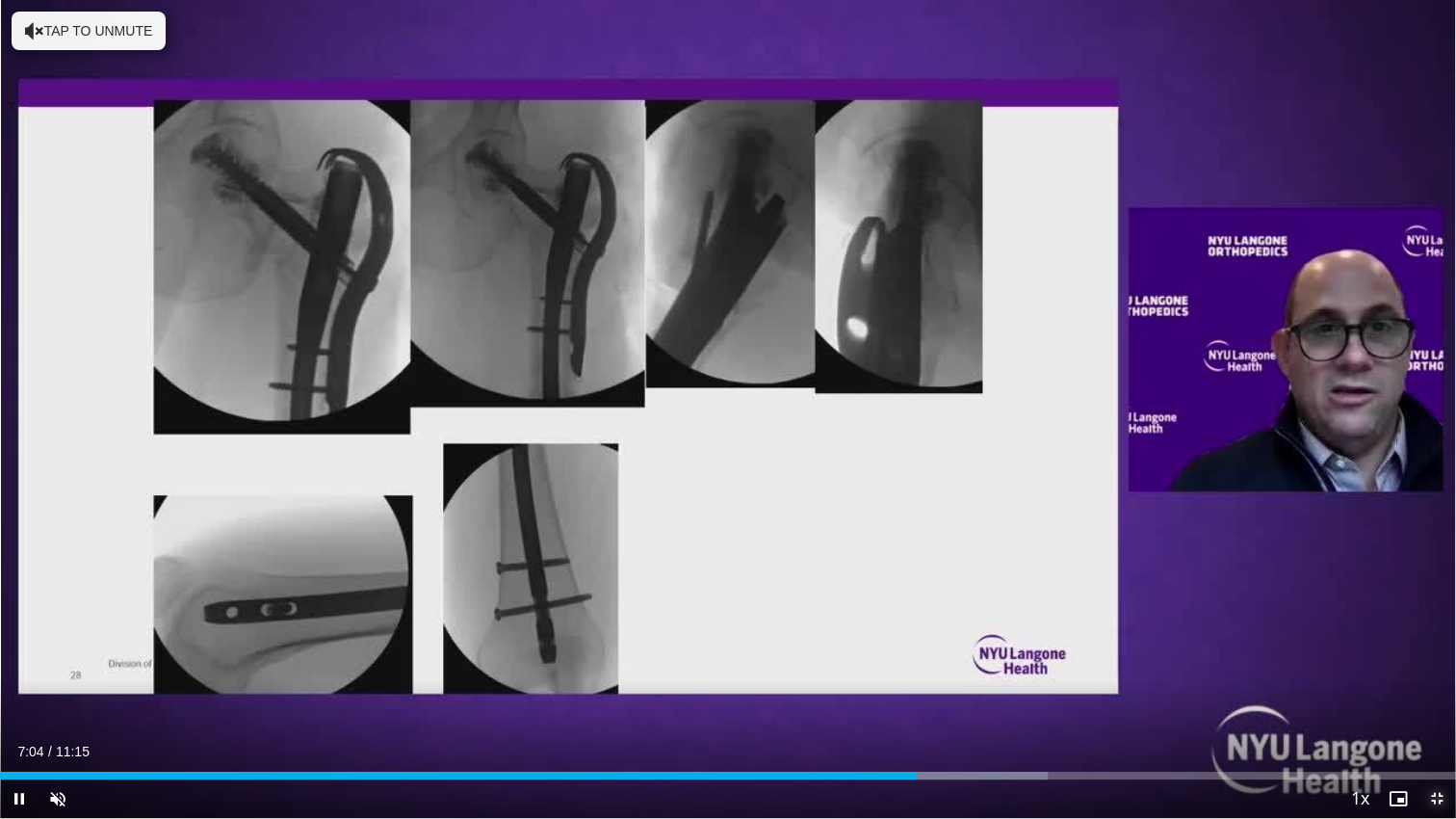click at bounding box center [1437, 799] 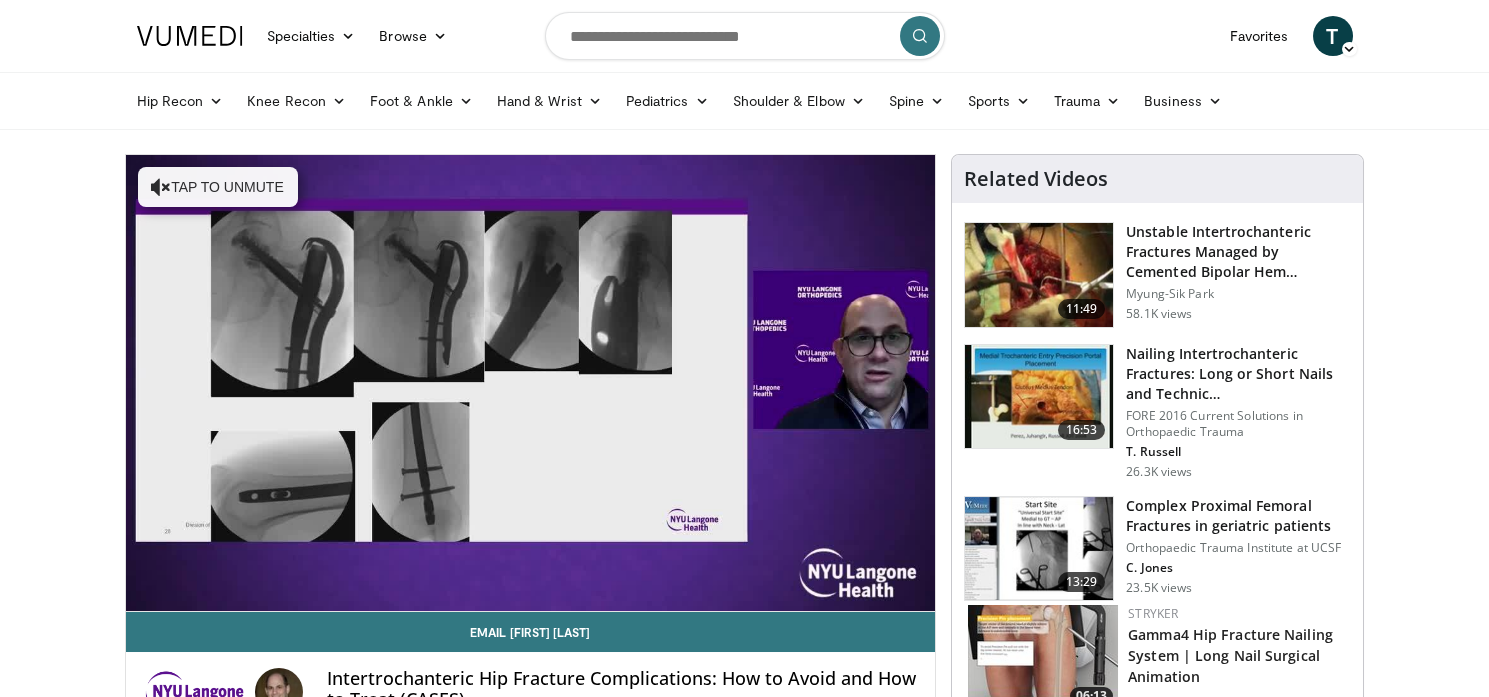 click on "Specialties
Adult & Family Medicine
Allergy, Asthma, Immunology
Anesthesiology
Cardiology
Dental
Dermatology
Endocrinology
Gastroenterology & Hepatology
General Surgery
Hematology & Oncology
Infectious Disease
Nephrology
Neurology
Neurosurgery
Obstetrics & Gynecology
Ophthalmology
Oral Maxillofacial
Orthopaedics
Otolaryngology
Pediatrics
Plastic Surgery
Podiatry
Psychiatry
Pulmonology
Radiation Oncology
Radiology
Rheumatology
Urology" at bounding box center [744, 1477] 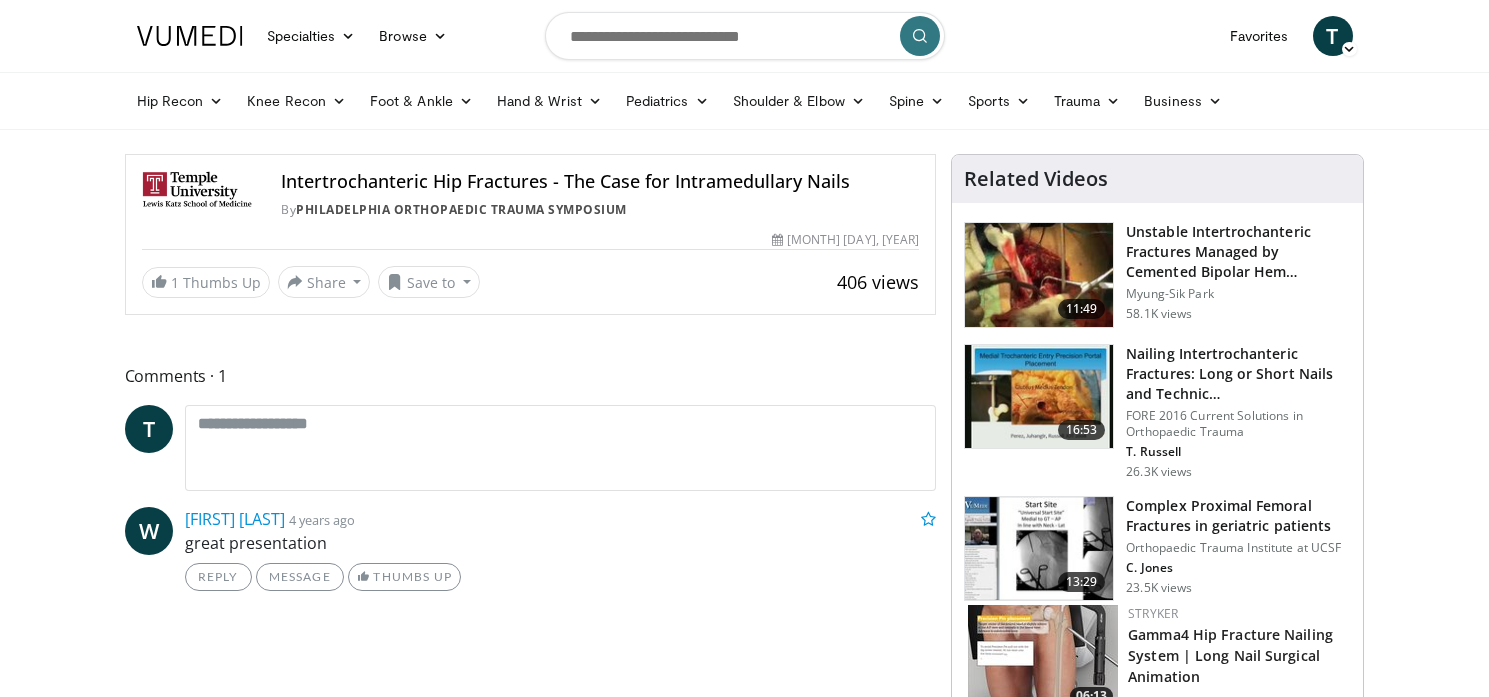 scroll, scrollTop: 0, scrollLeft: 0, axis: both 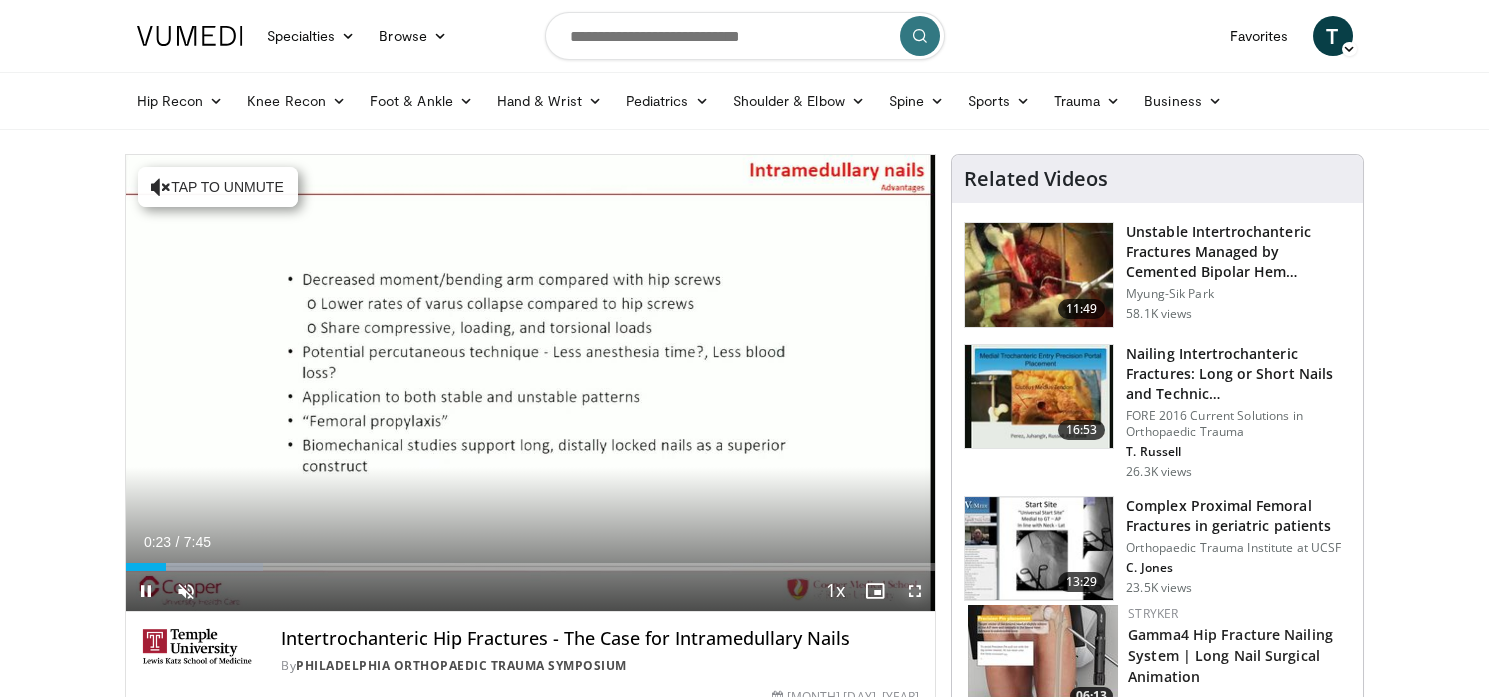 click at bounding box center (915, 591) 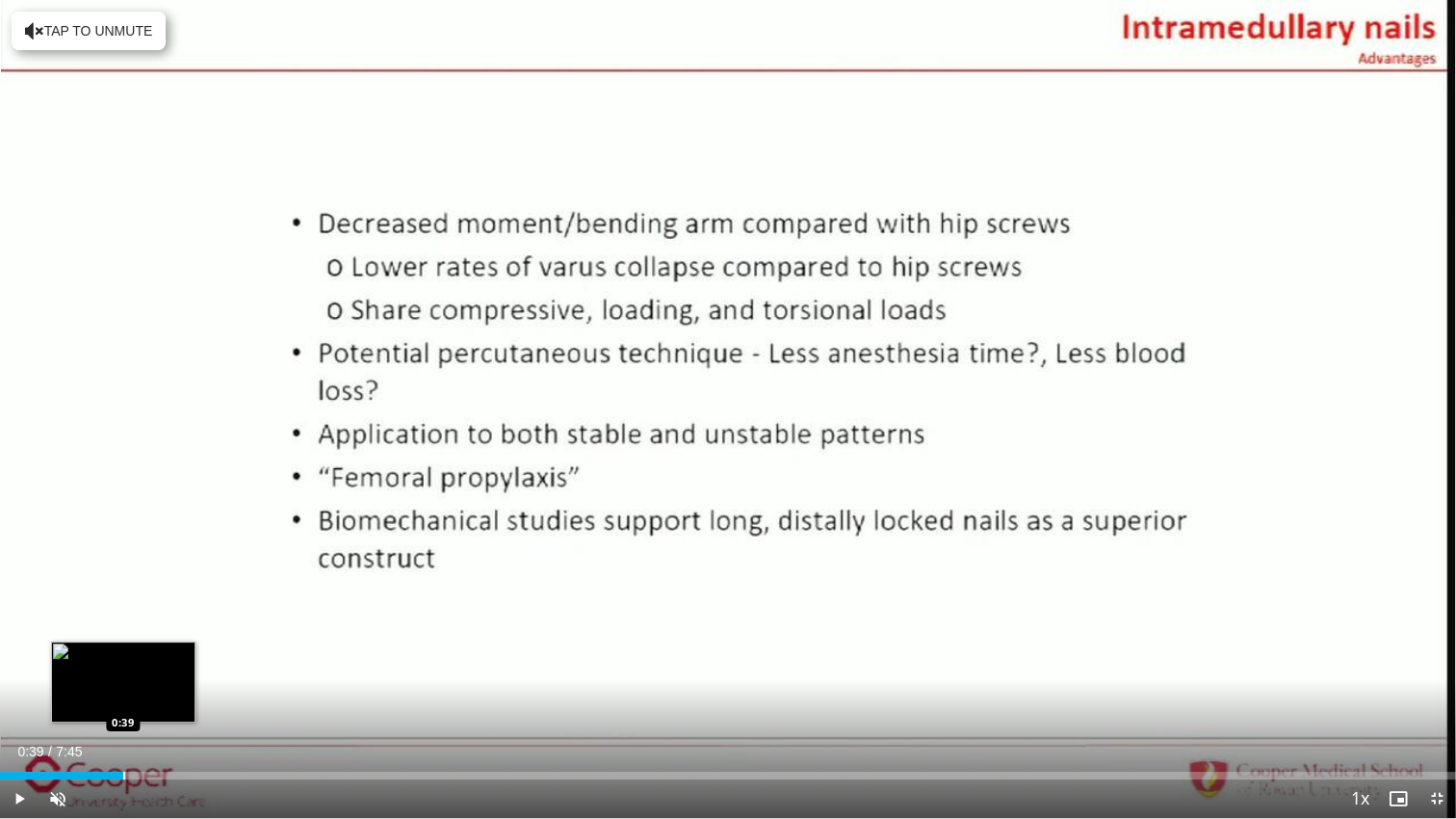 click on "Loaded :  8.59% 0:39 0:39" at bounding box center (728, 770) 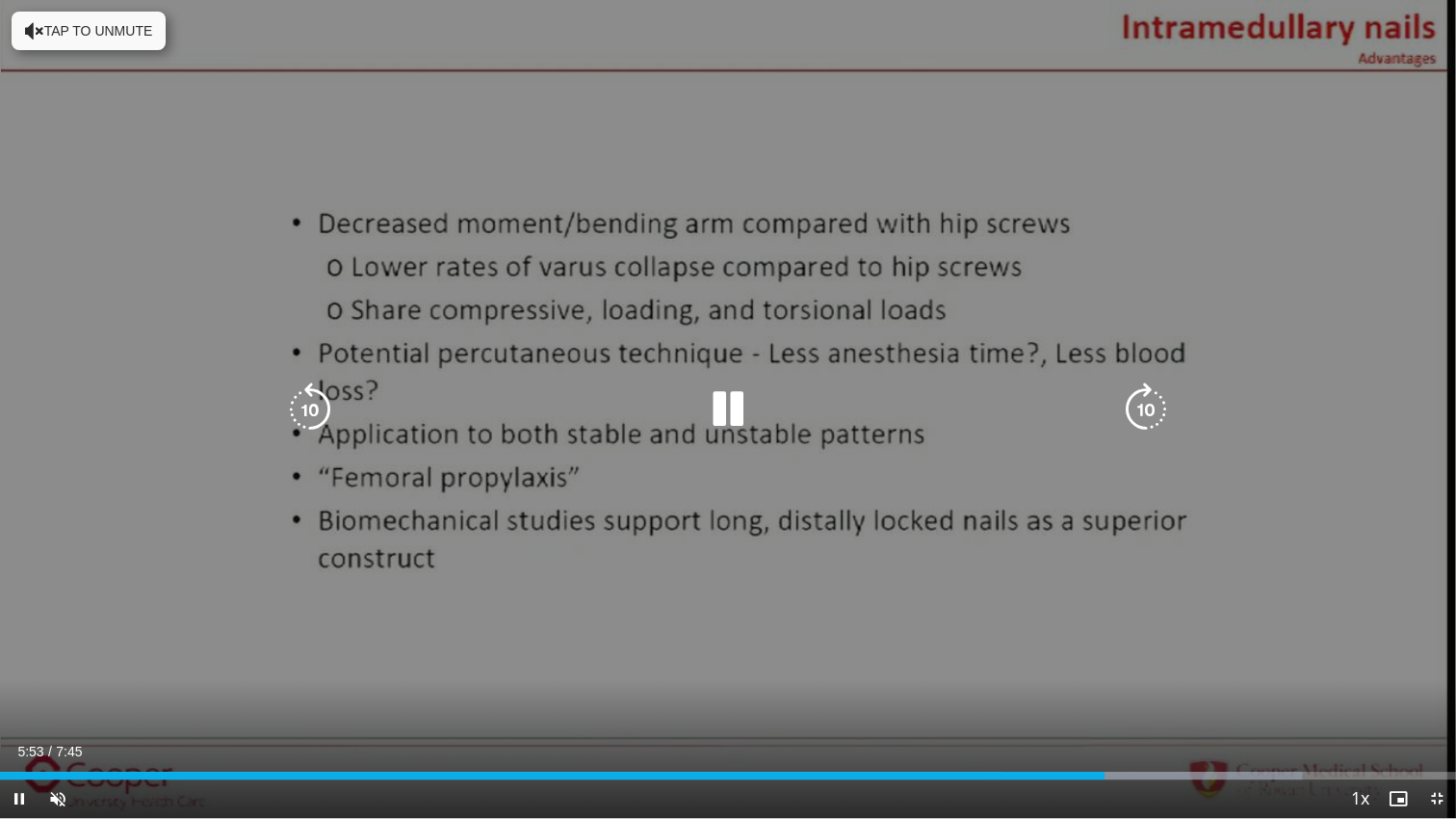 click on "10 seconds
Tap to unmute" at bounding box center [728, 409] 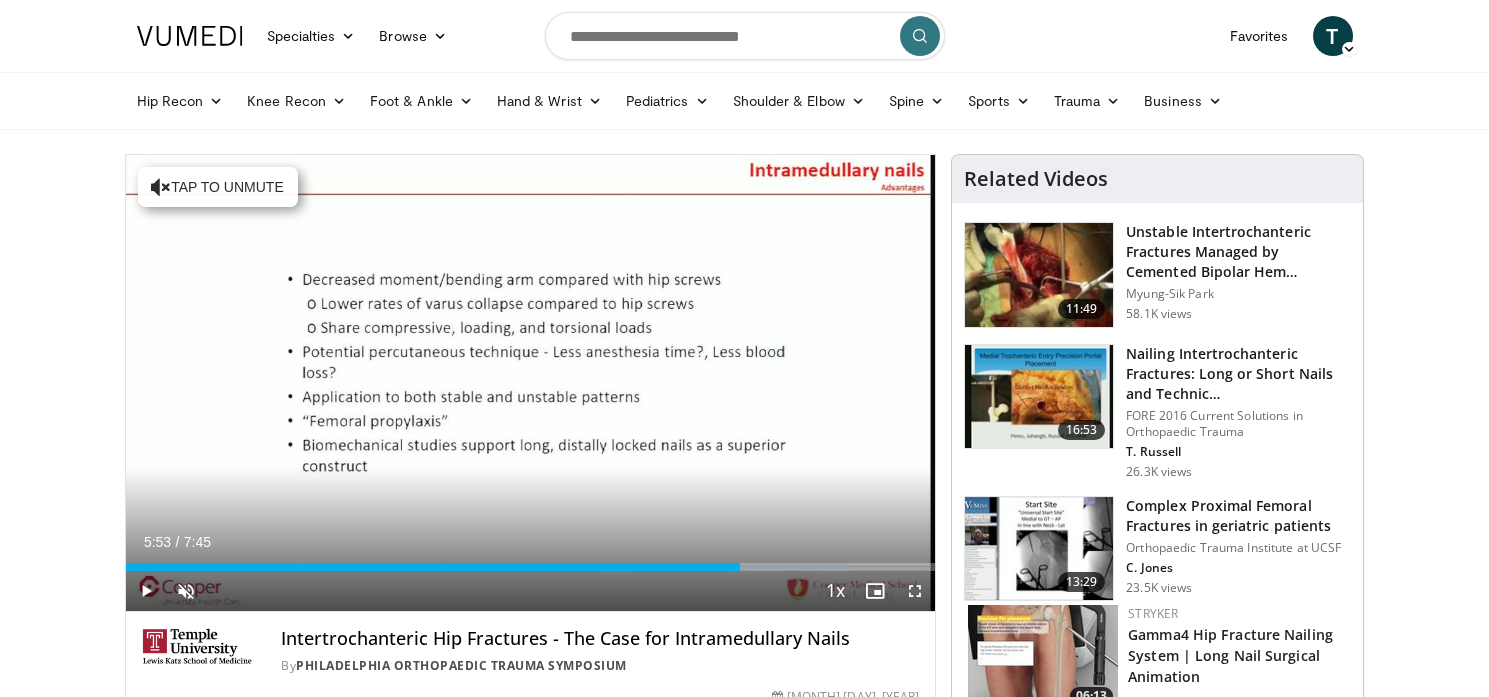 click at bounding box center (1039, 275) 